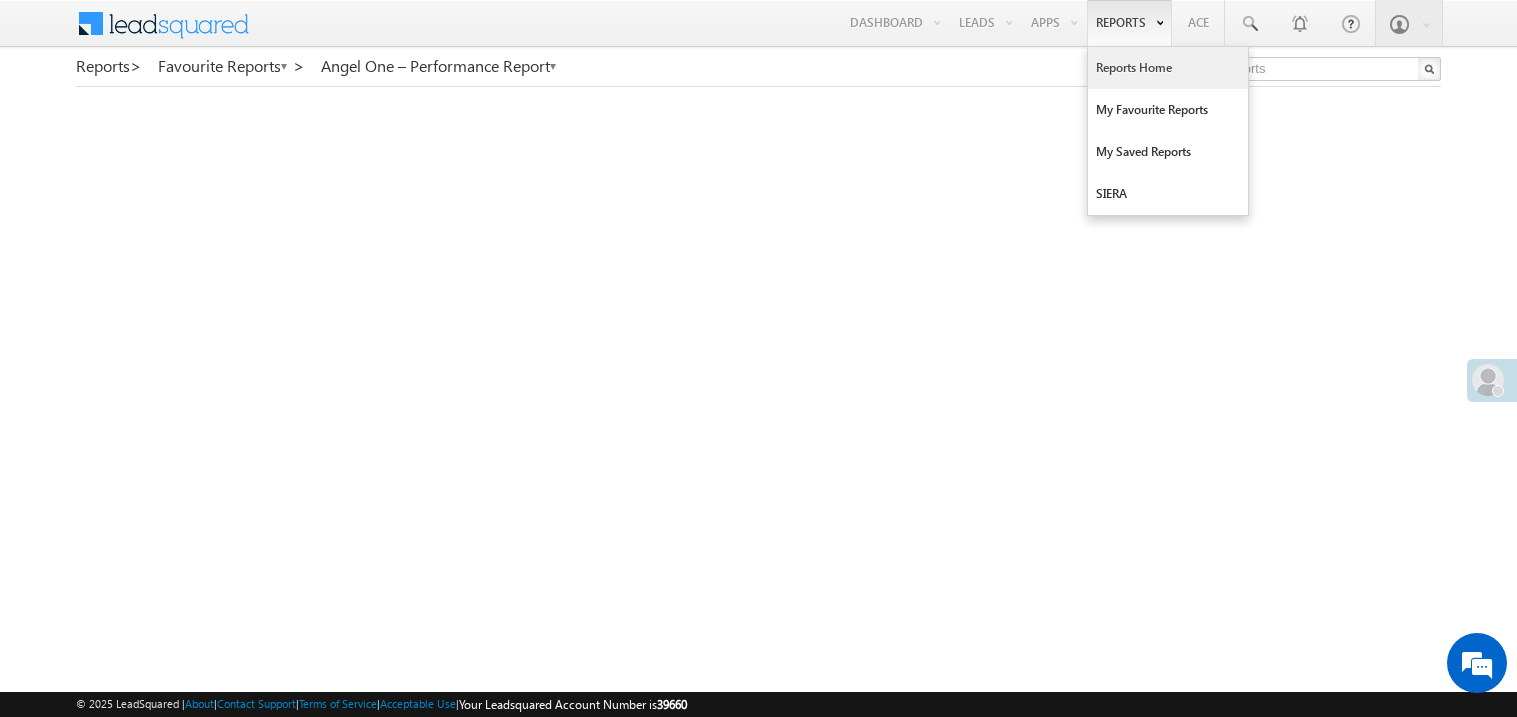 scroll, scrollTop: 0, scrollLeft: 0, axis: both 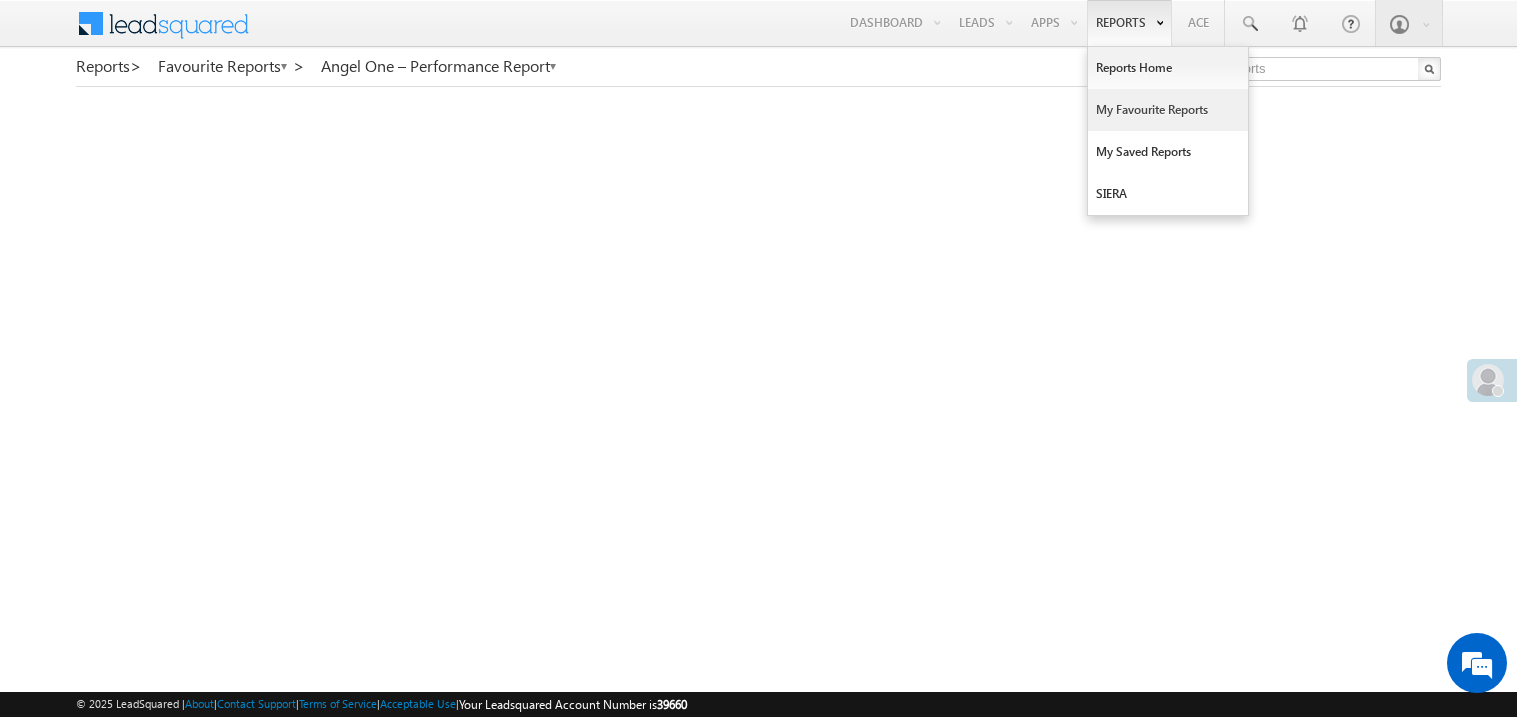 click on "My Favourite Reports" at bounding box center [1168, 110] 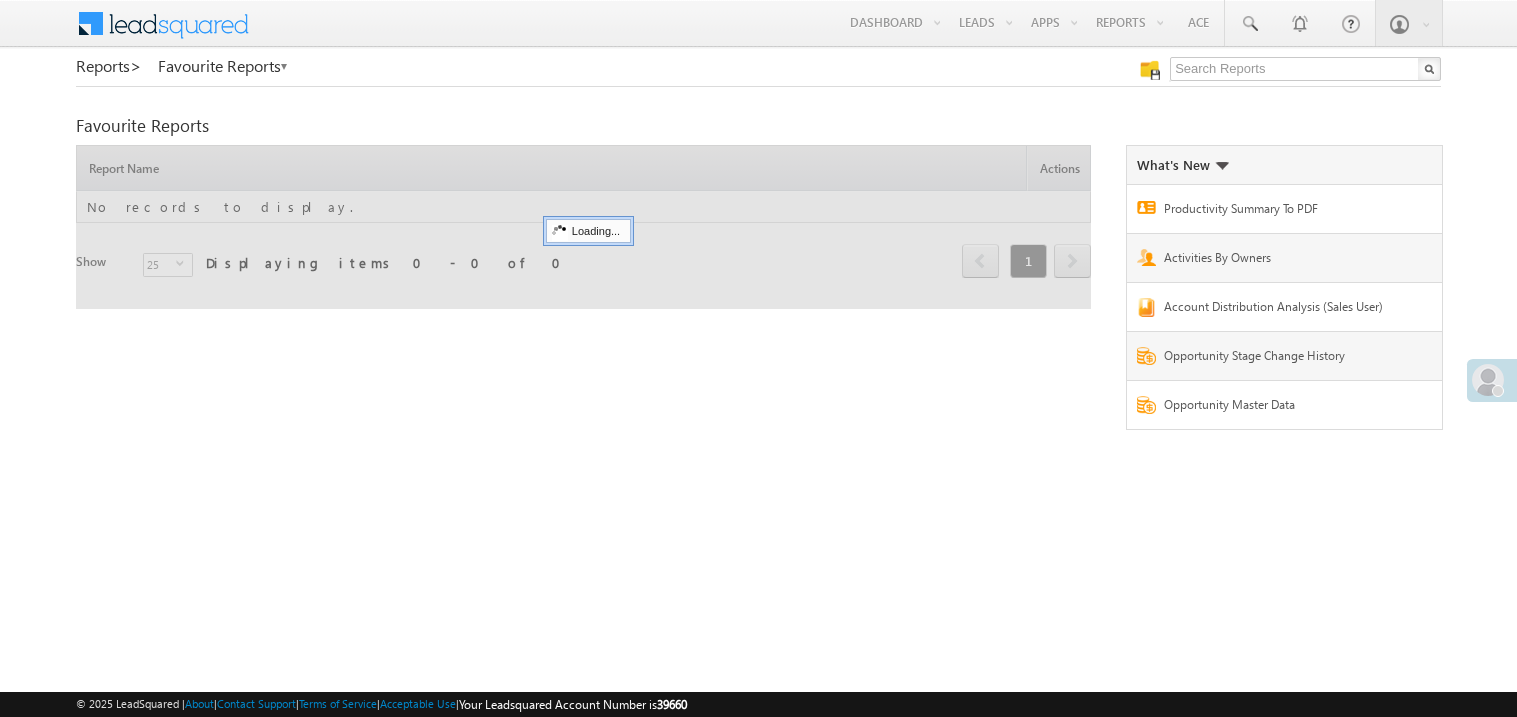 scroll, scrollTop: 0, scrollLeft: 0, axis: both 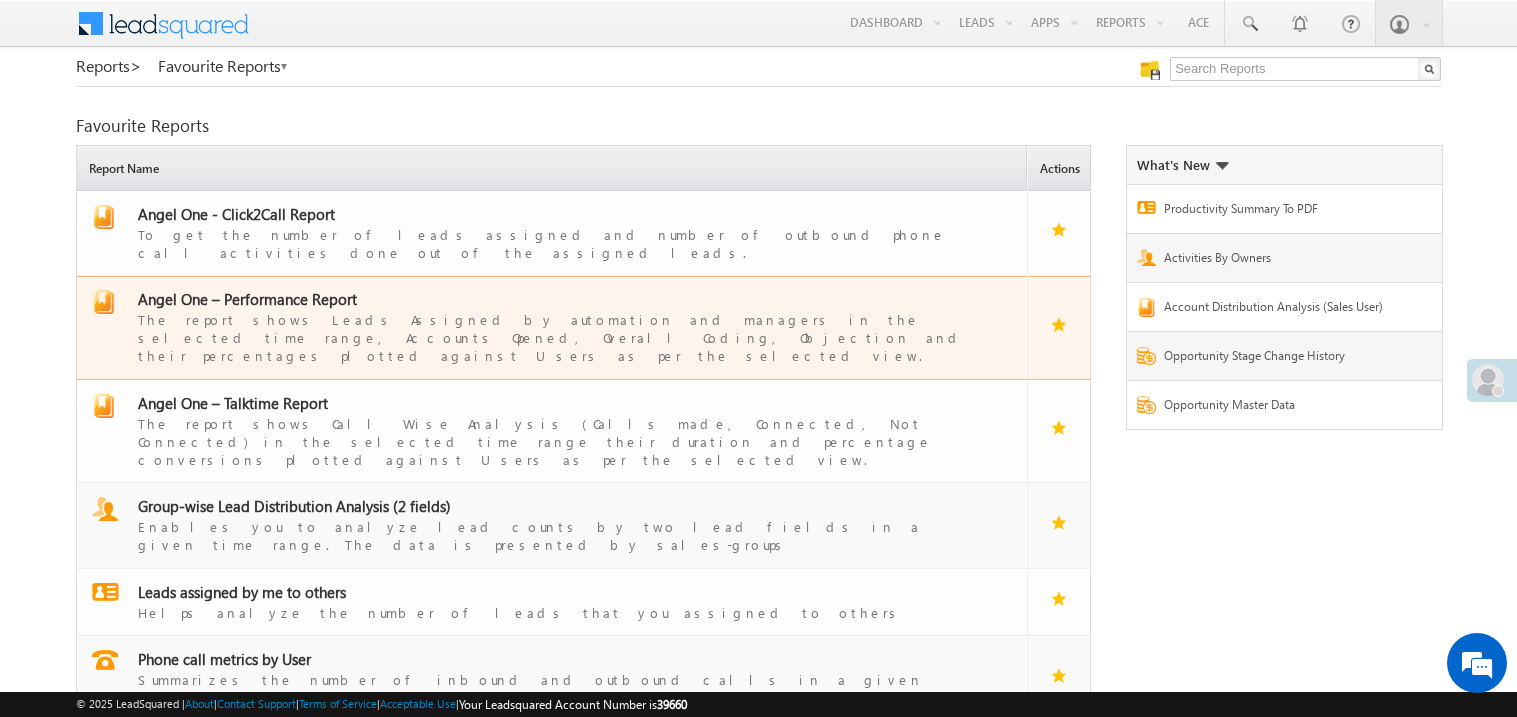 click on "Angel One – Performance Report" at bounding box center (247, 299) 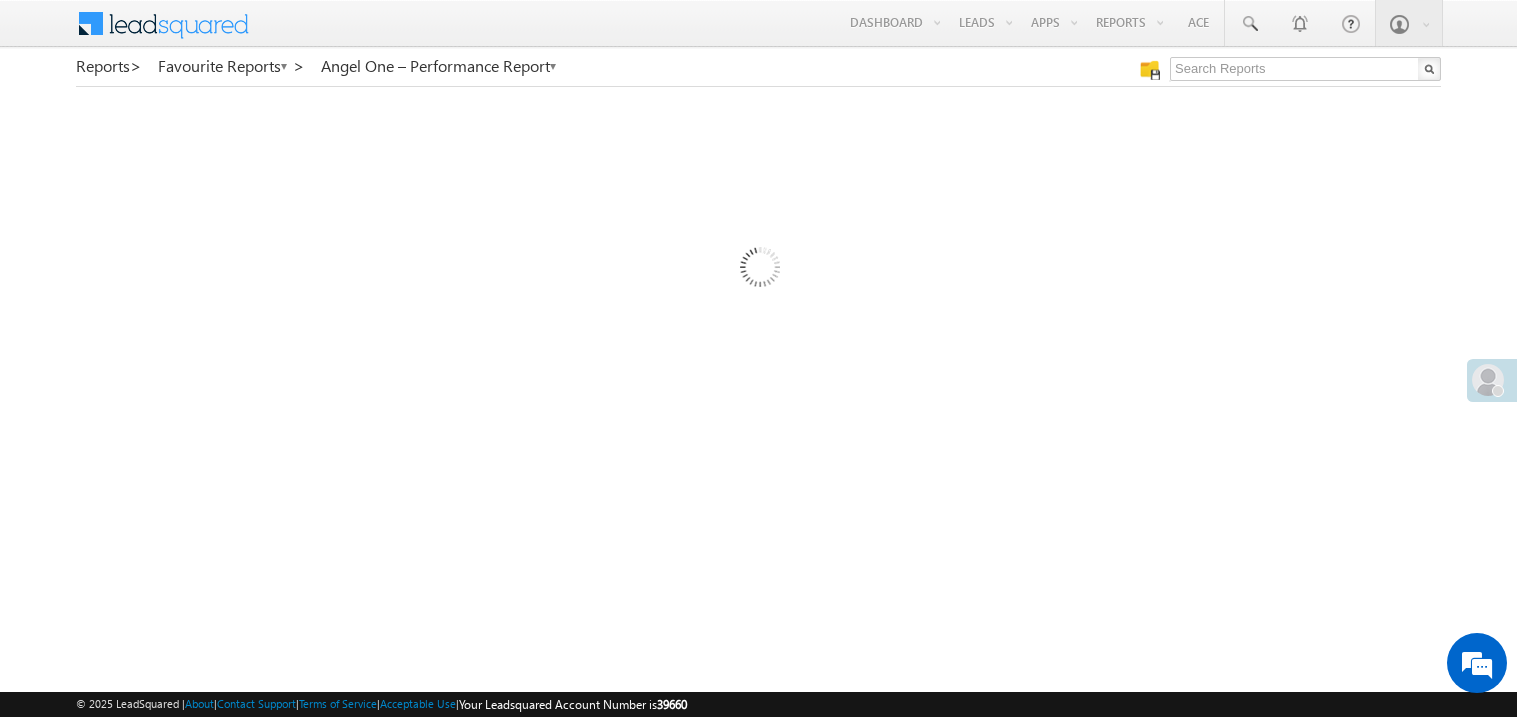 scroll, scrollTop: 0, scrollLeft: 0, axis: both 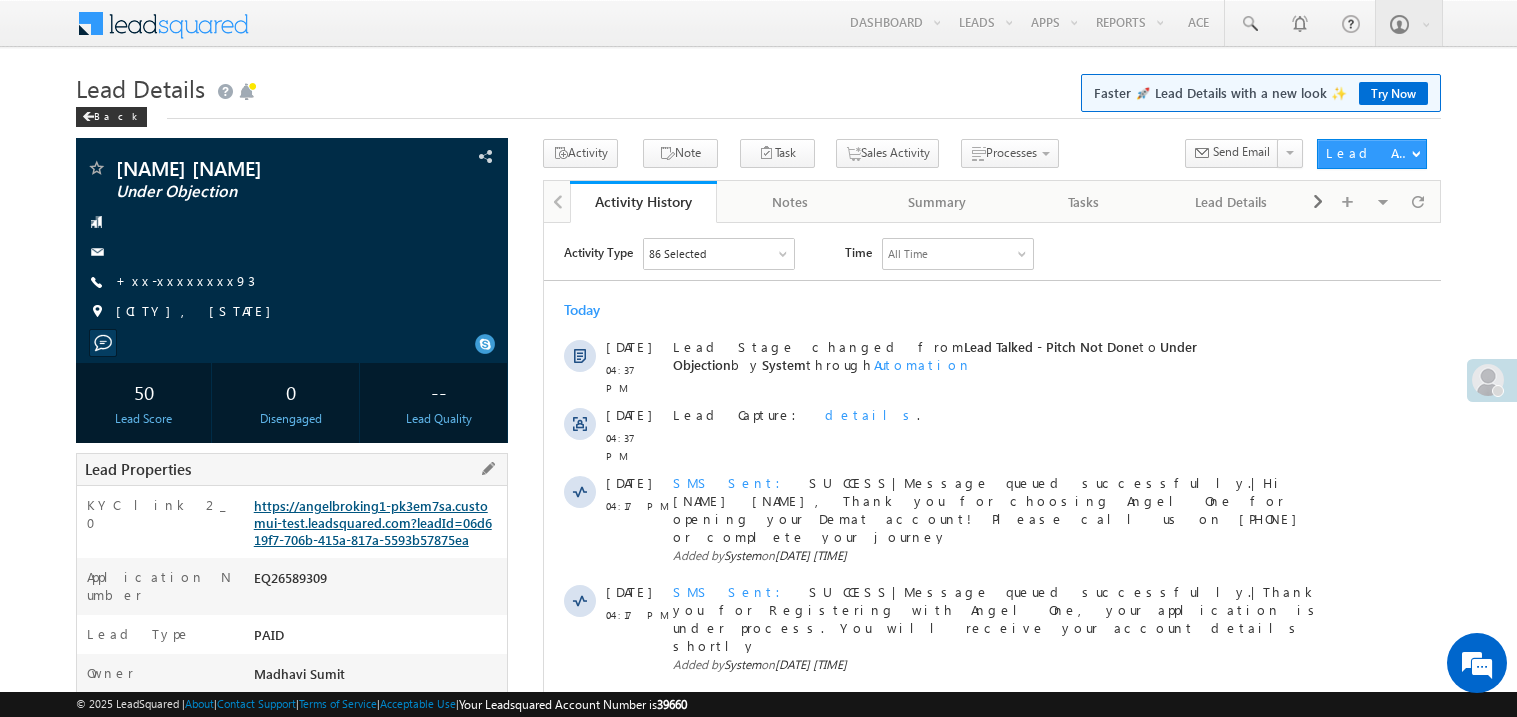 click on "https://angelbroking1-pk3em7sa.customui-test.leadsquared.com?leadId=06d619f7-706b-415a-817a-5593b57875ea" at bounding box center (373, 522) 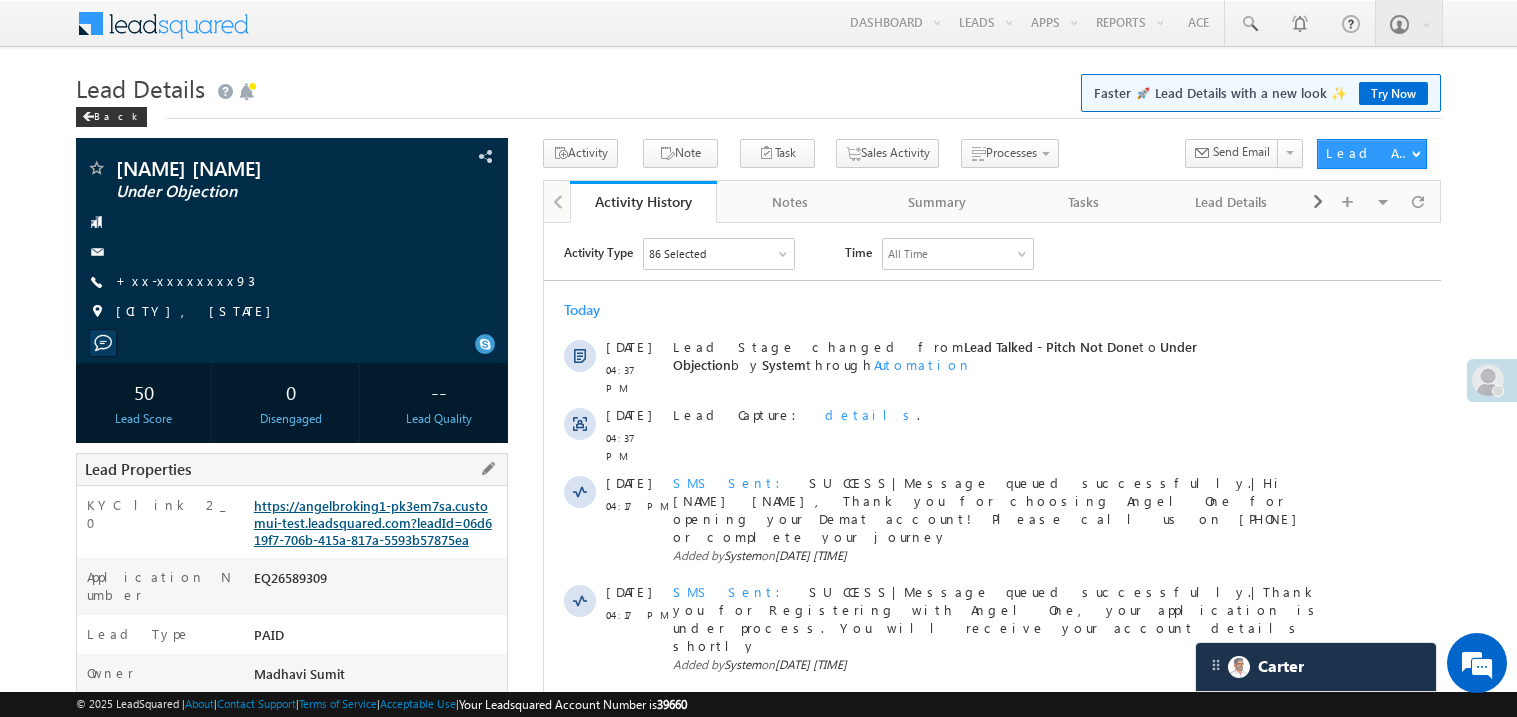 scroll, scrollTop: 0, scrollLeft: 0, axis: both 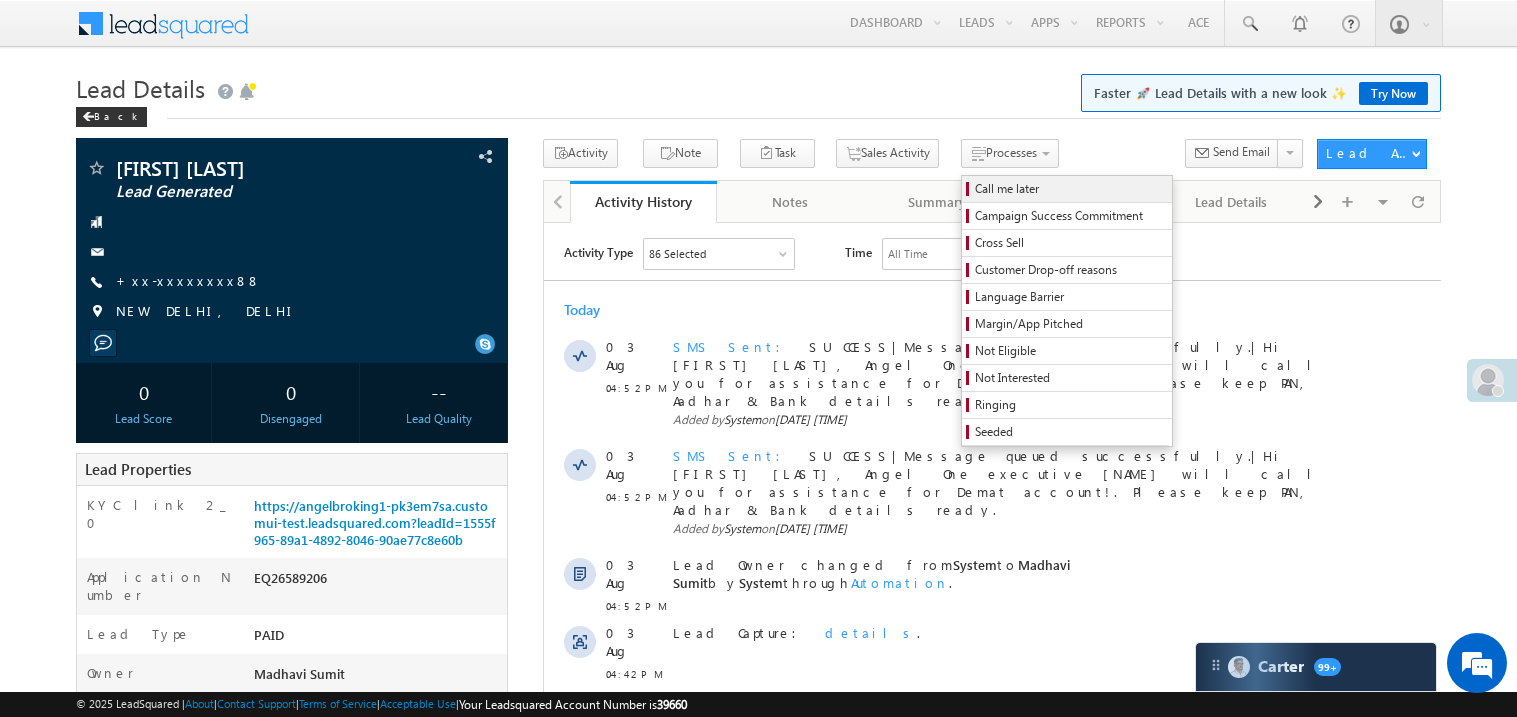 click on "Call me later" at bounding box center [1070, 189] 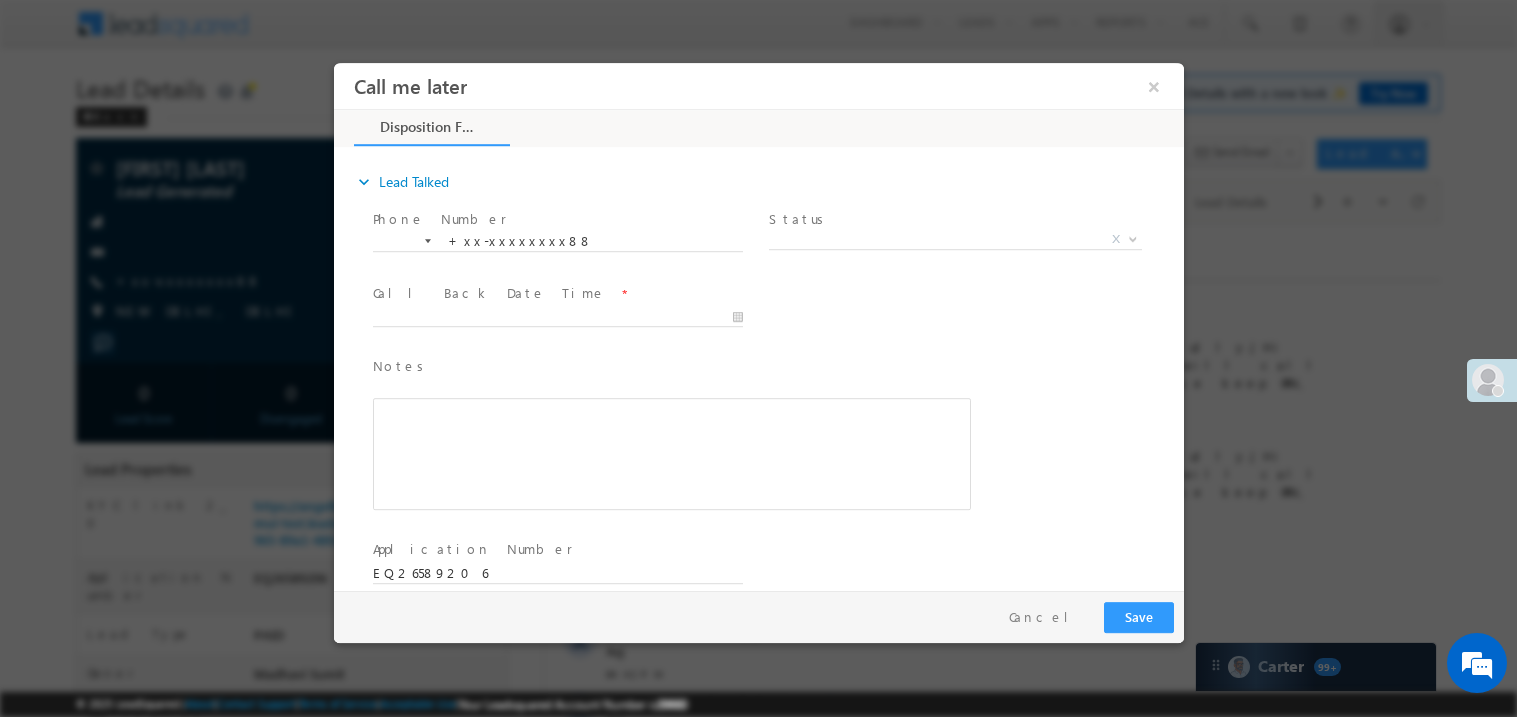 scroll, scrollTop: 0, scrollLeft: 0, axis: both 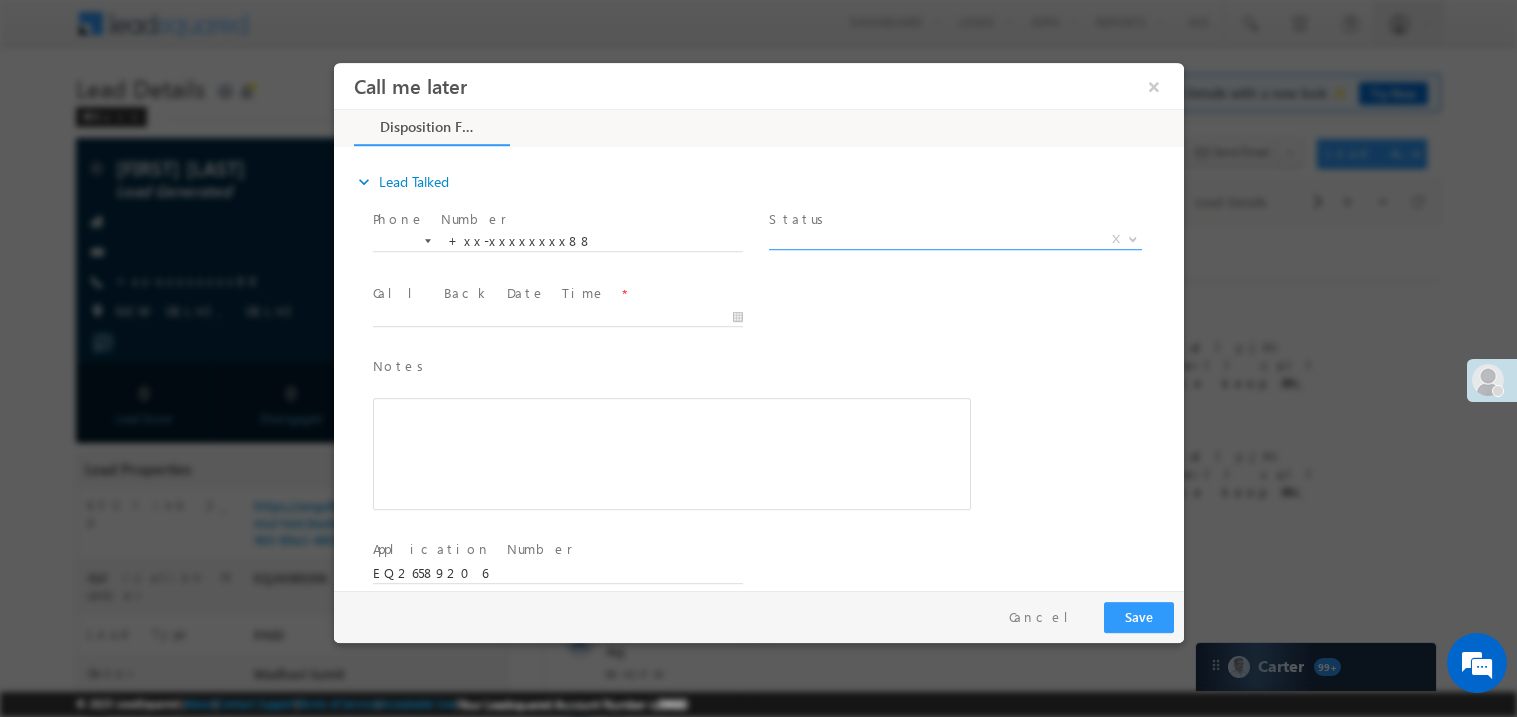 click on "X" at bounding box center (954, 239) 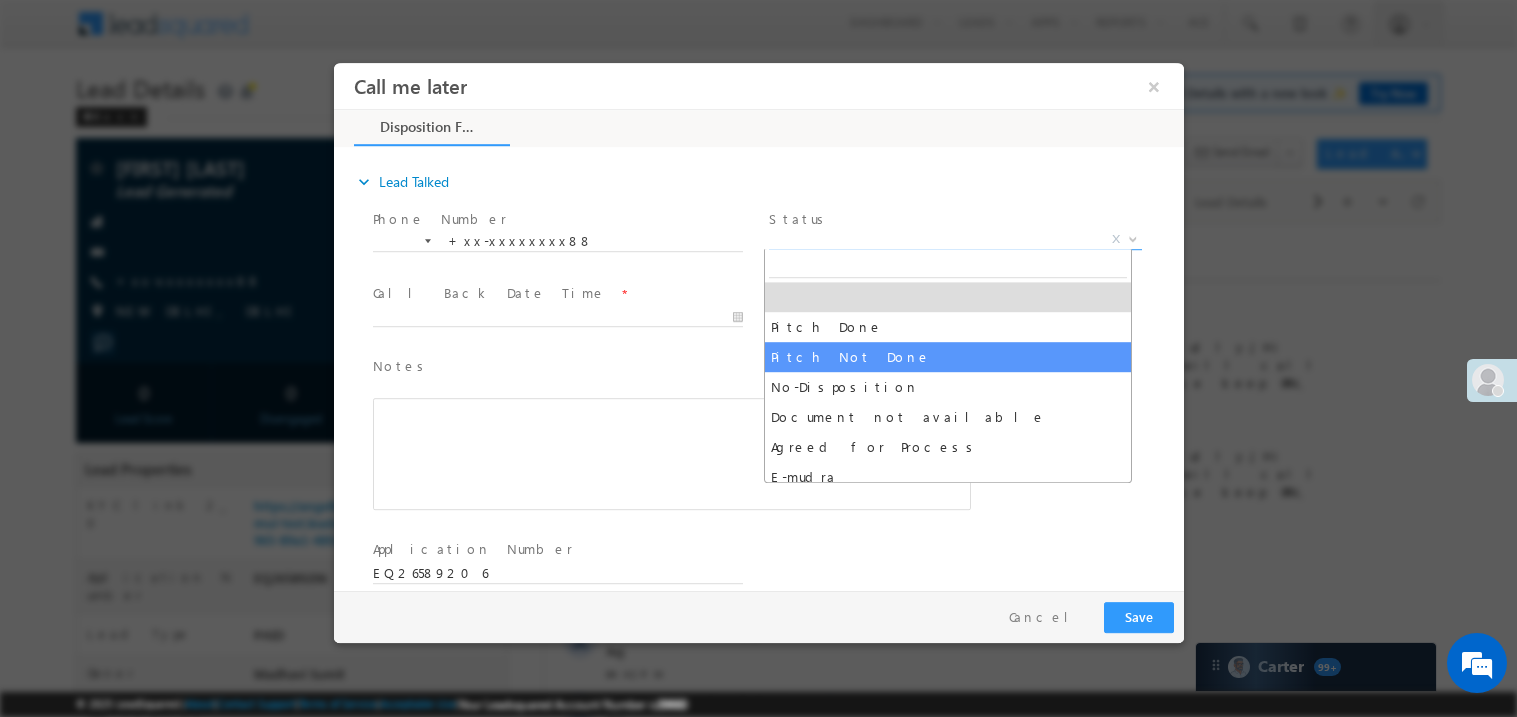 select on "Pitch Not Done" 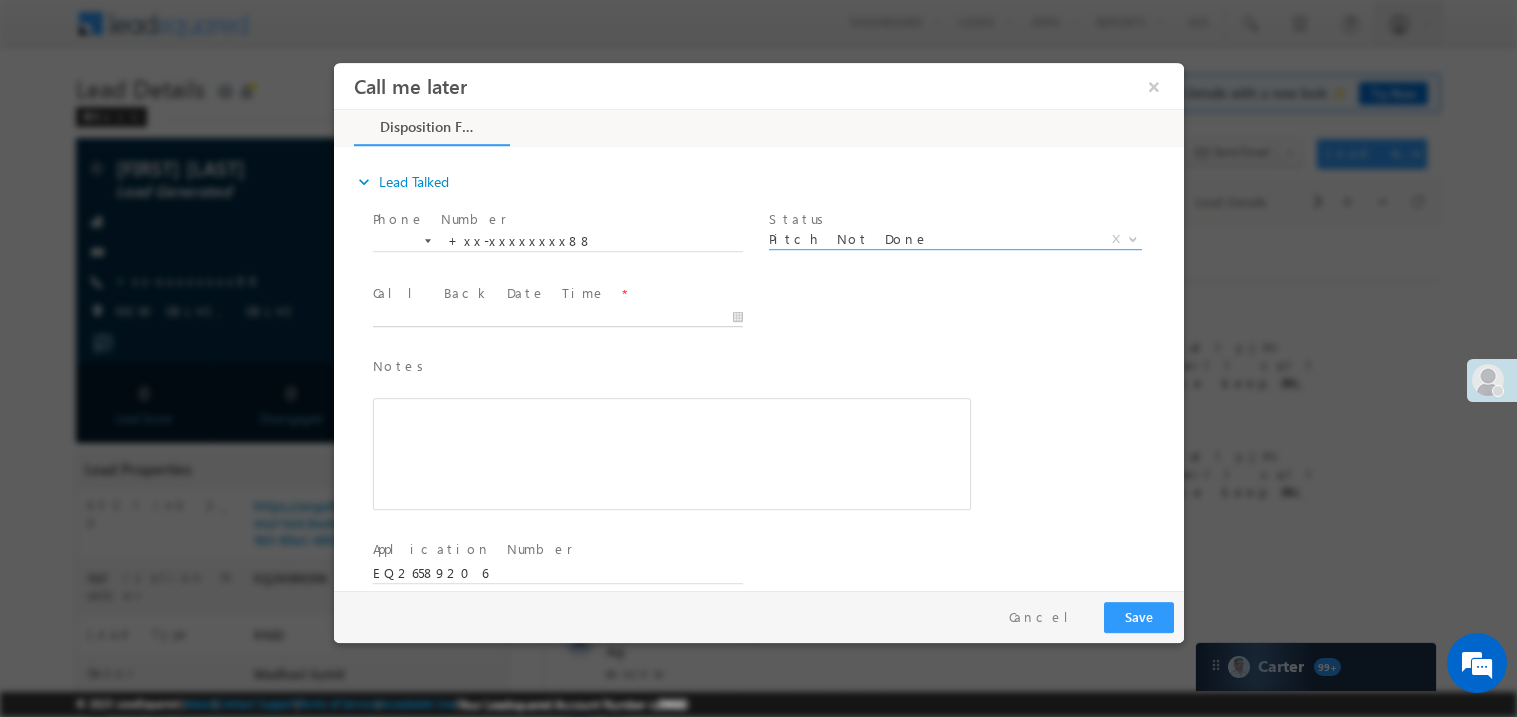 click on "Call me later
×" at bounding box center [758, 325] 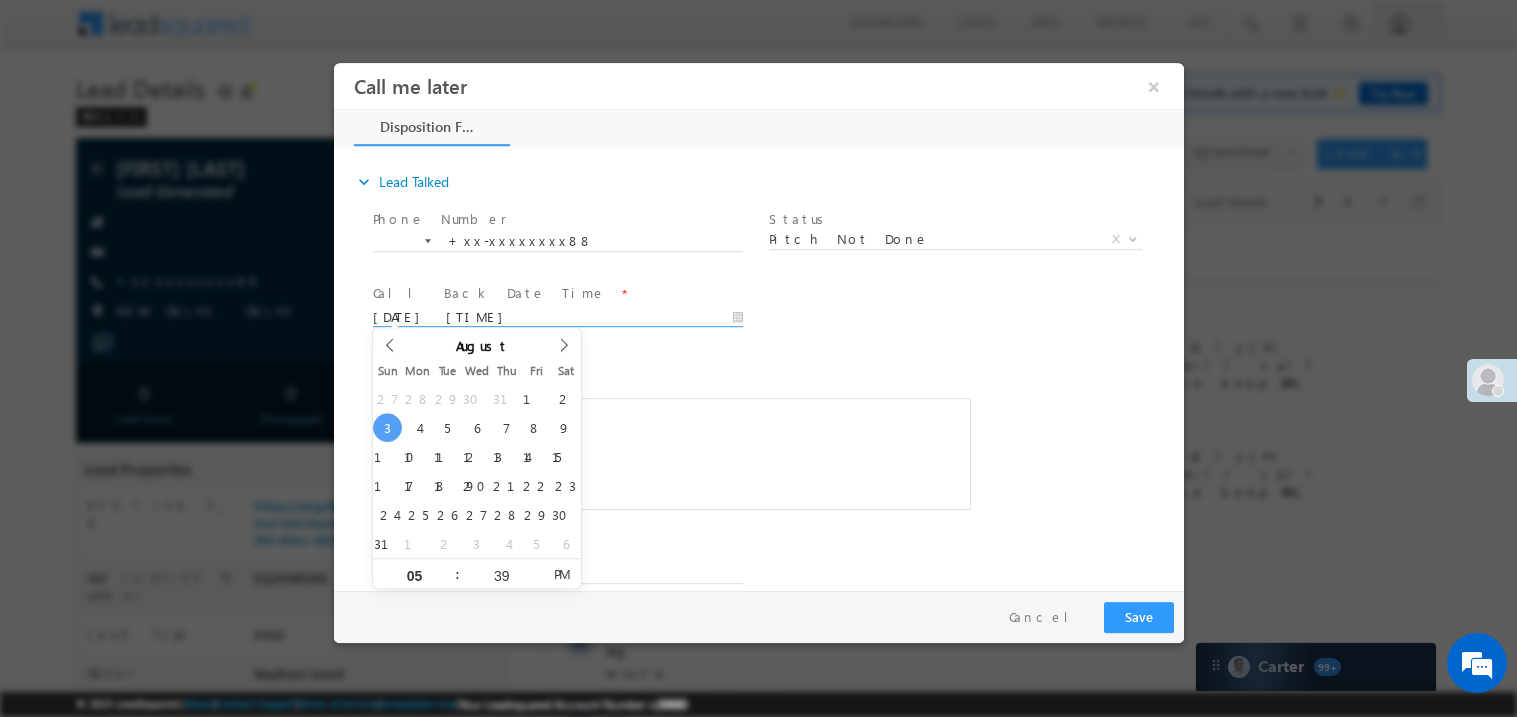 click at bounding box center (671, 453) 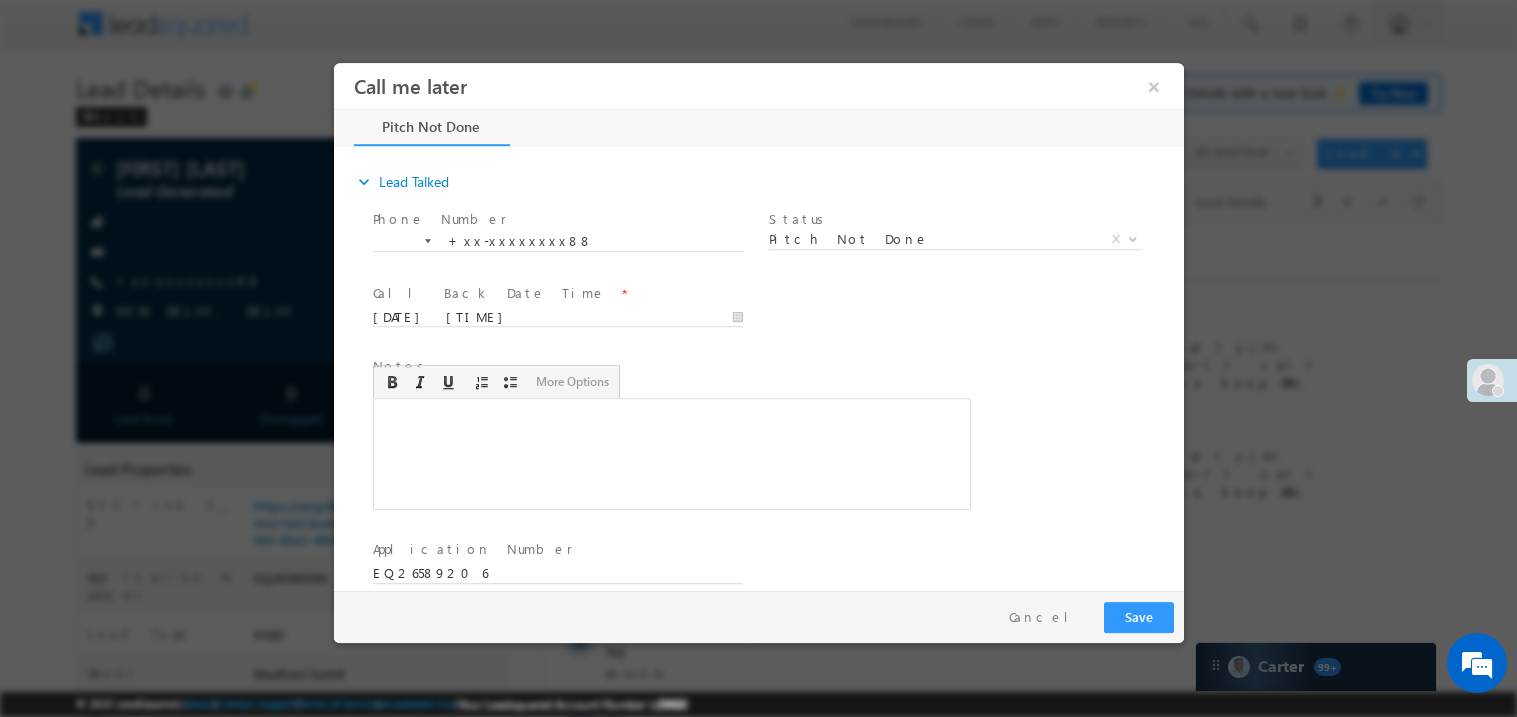 type 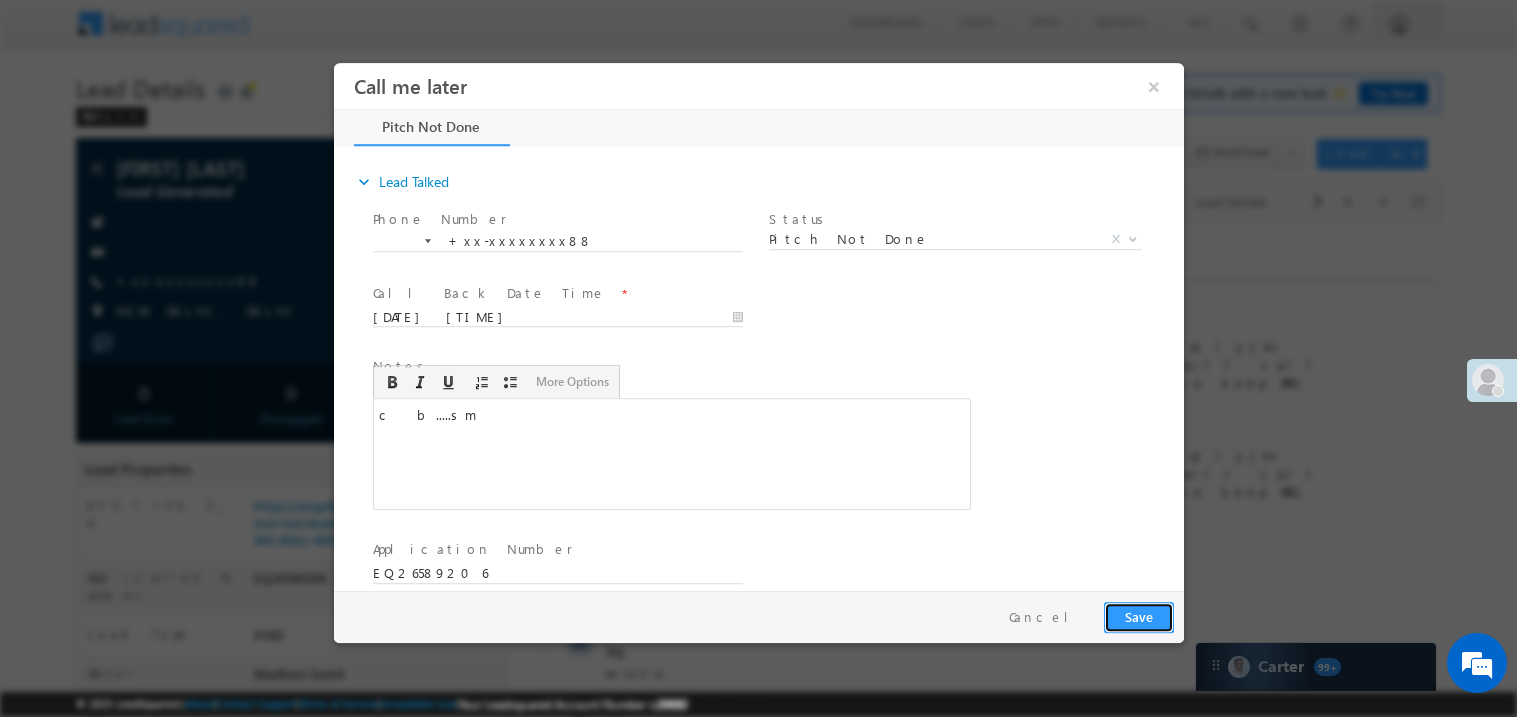 click on "Save" at bounding box center (1138, 616) 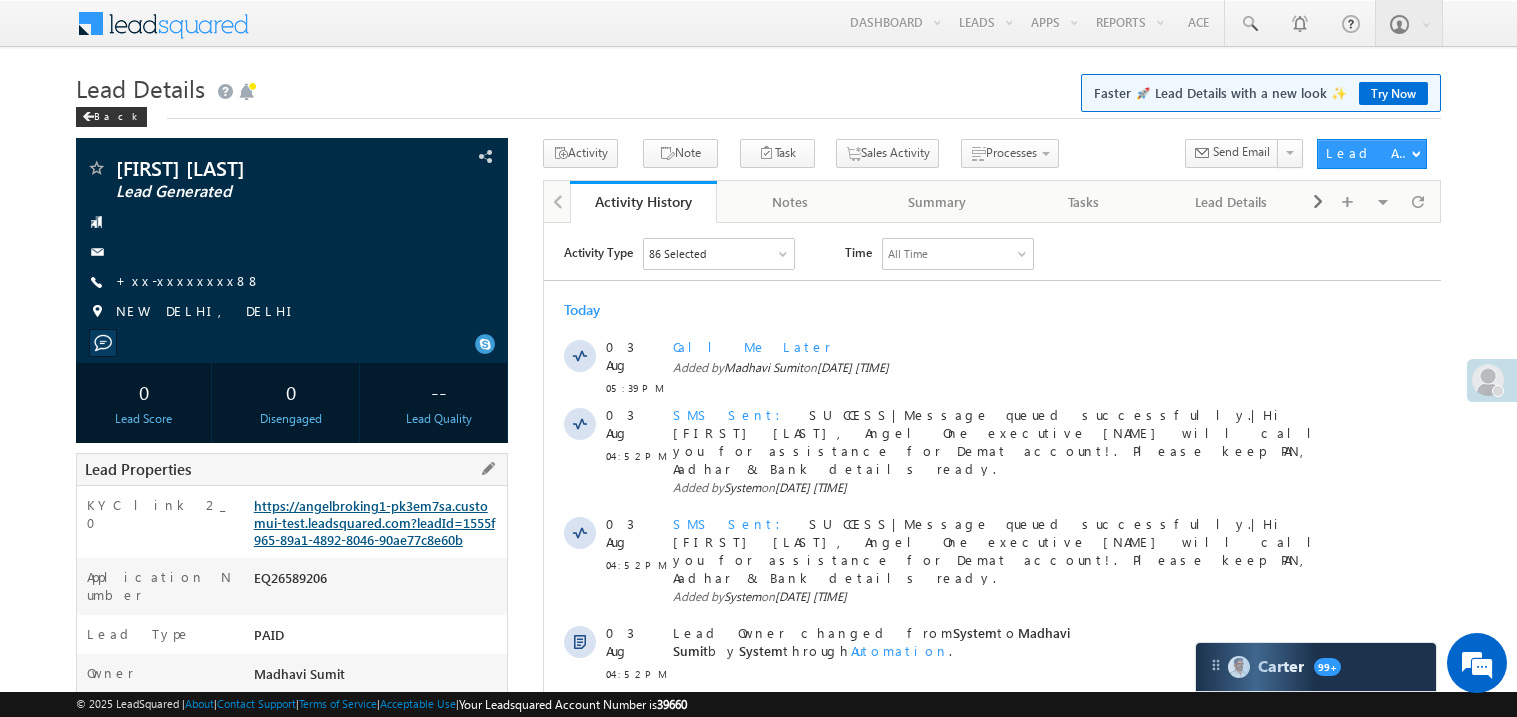 click on "https://angelbroking1-pk3em7sa.customui-test.leadsquared.com?leadId=1555f965-89a1-4892-8046-90ae77c8e60b" at bounding box center (374, 522) 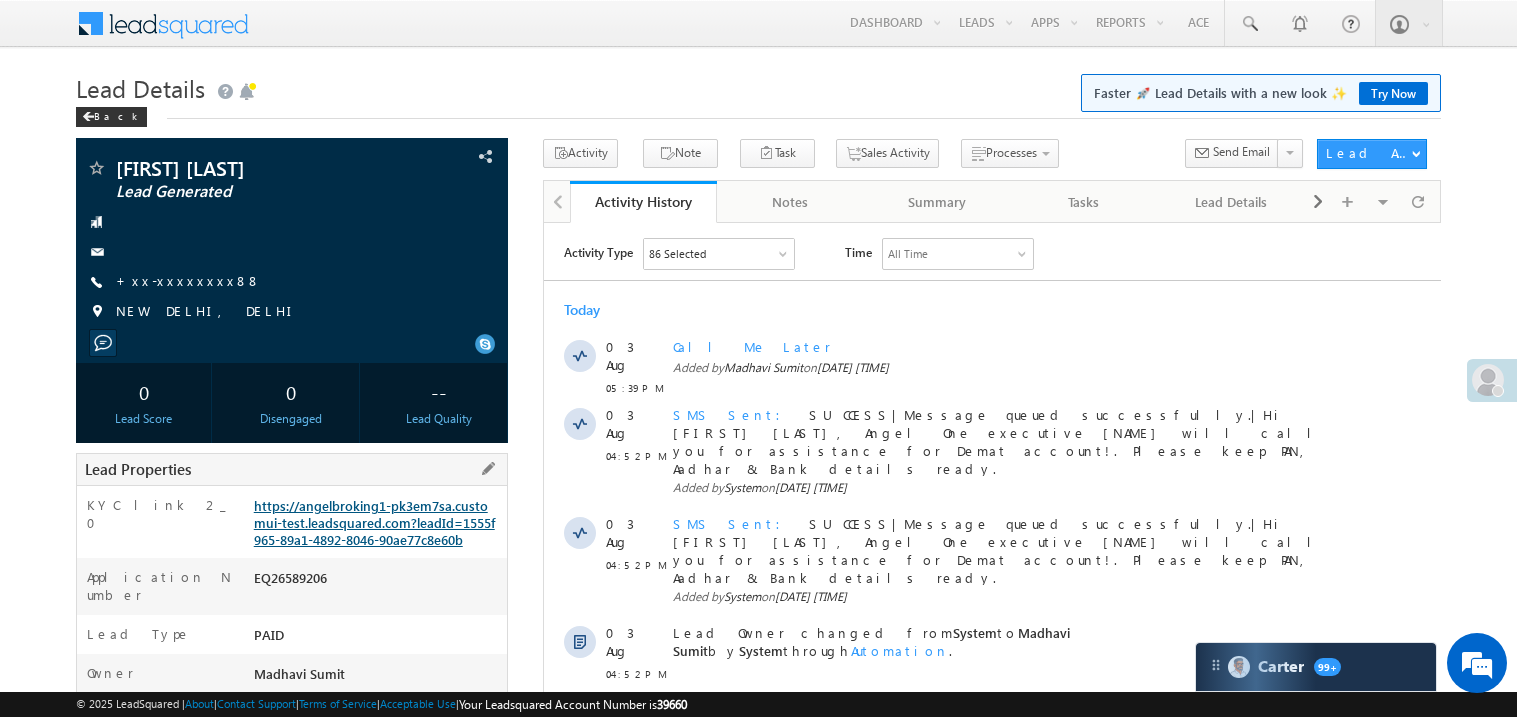 click on "https://angelbroking1-pk3em7sa.customui-test.leadsquared.com?leadId=1555f965-89a1-4892-8046-90ae77c8e60b" at bounding box center (374, 522) 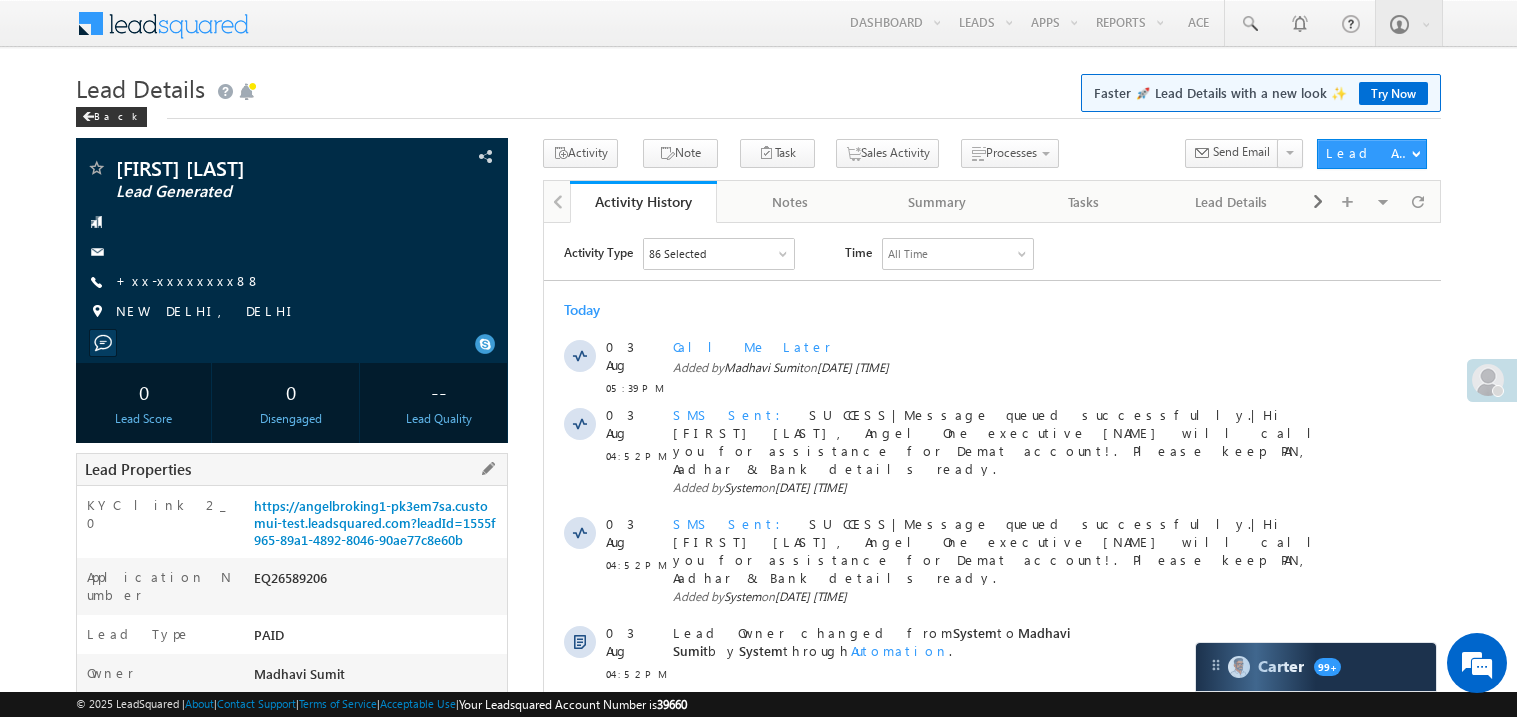 click on "EQ26589206" at bounding box center (378, 582) 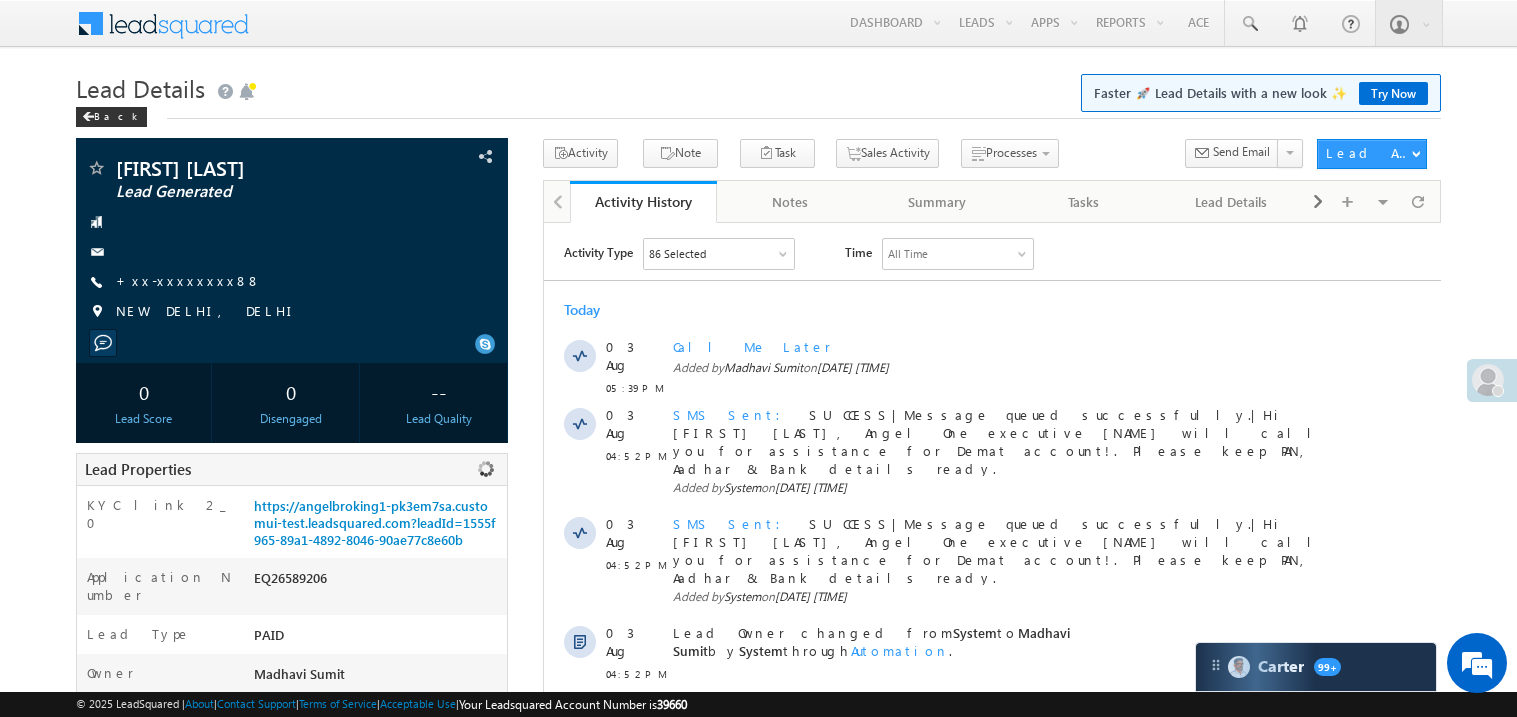 copy on "EQ26589206" 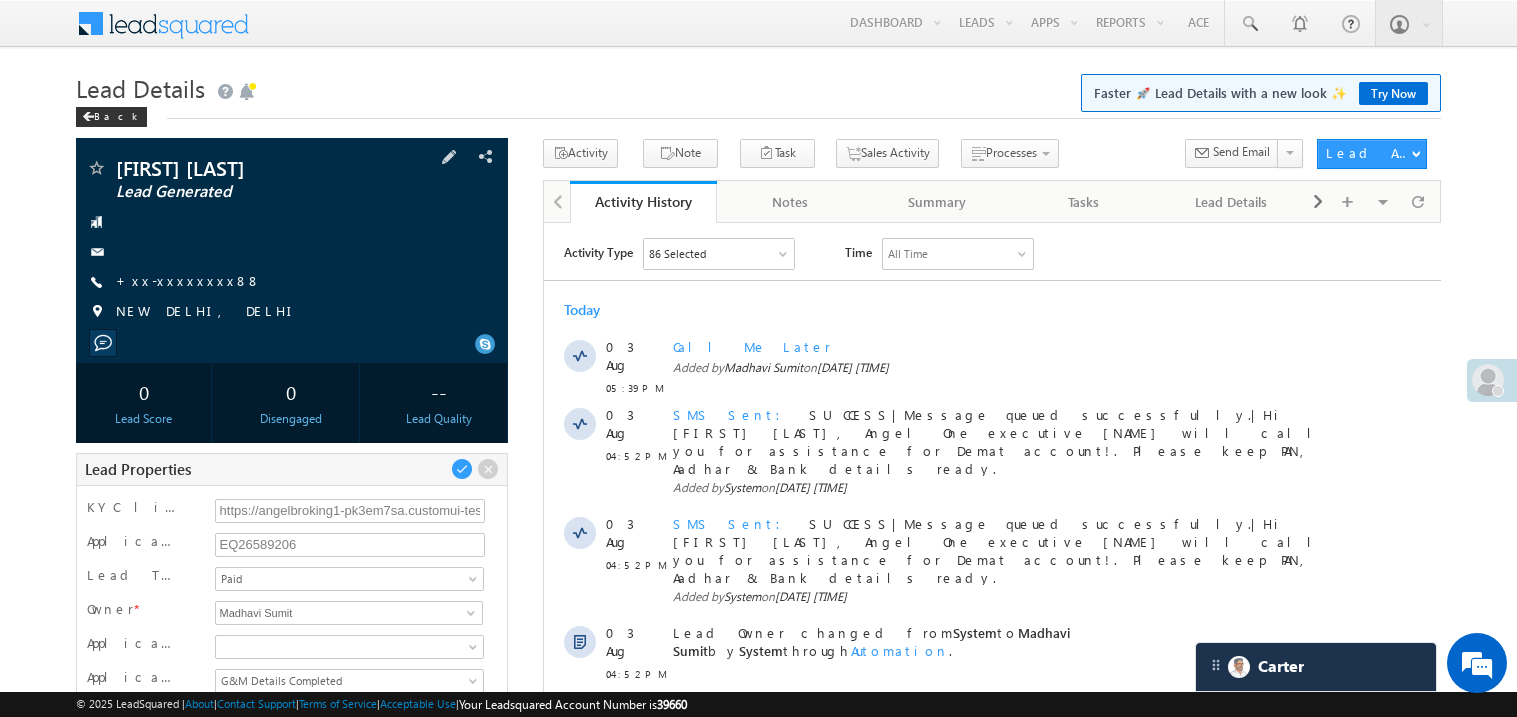 click at bounding box center [292, 343] 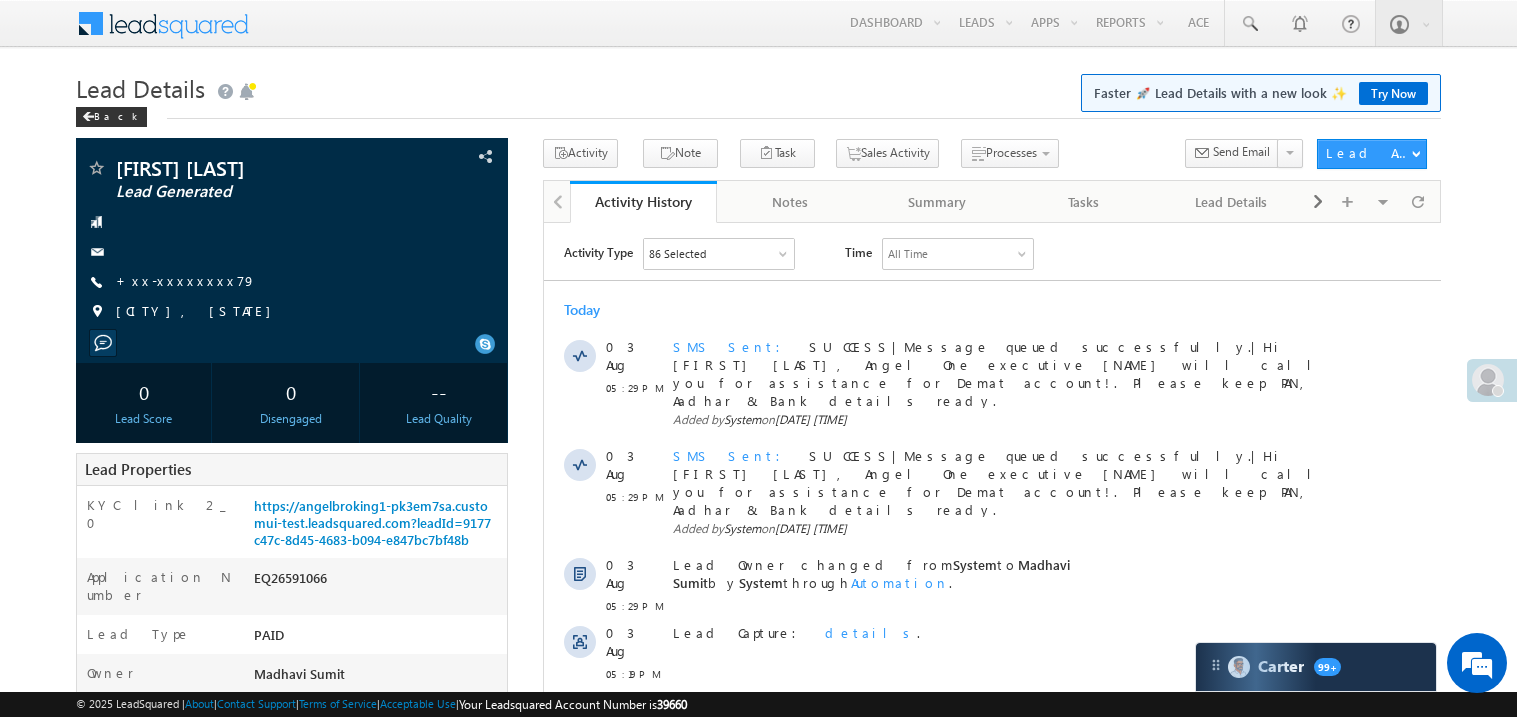 scroll, scrollTop: 0, scrollLeft: 0, axis: both 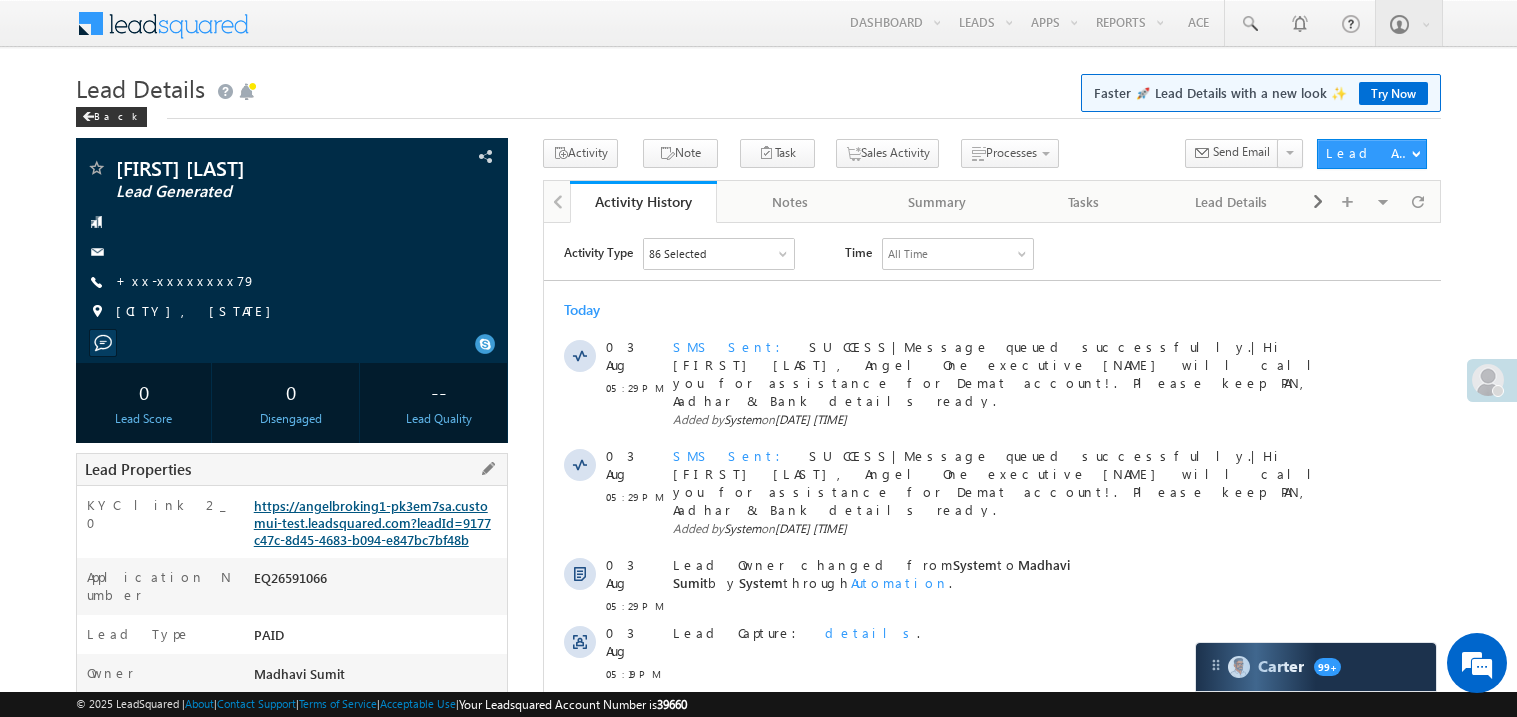 click on "https://angelbroking1-pk3em7sa.customui-test.leadsquared.com?leadId=9177c47c-8d45-4683-b094-e847bc7bf48b" at bounding box center [372, 522] 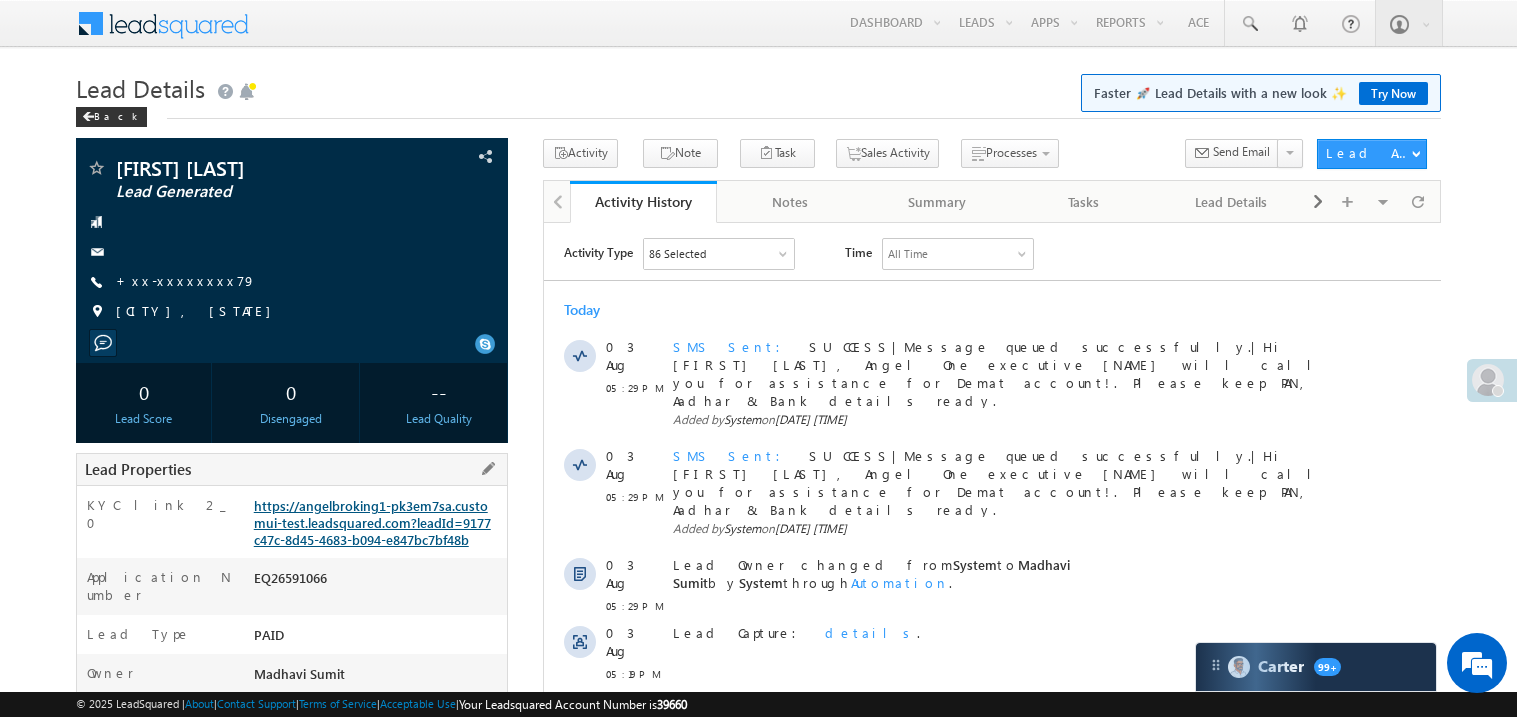 scroll, scrollTop: 0, scrollLeft: 0, axis: both 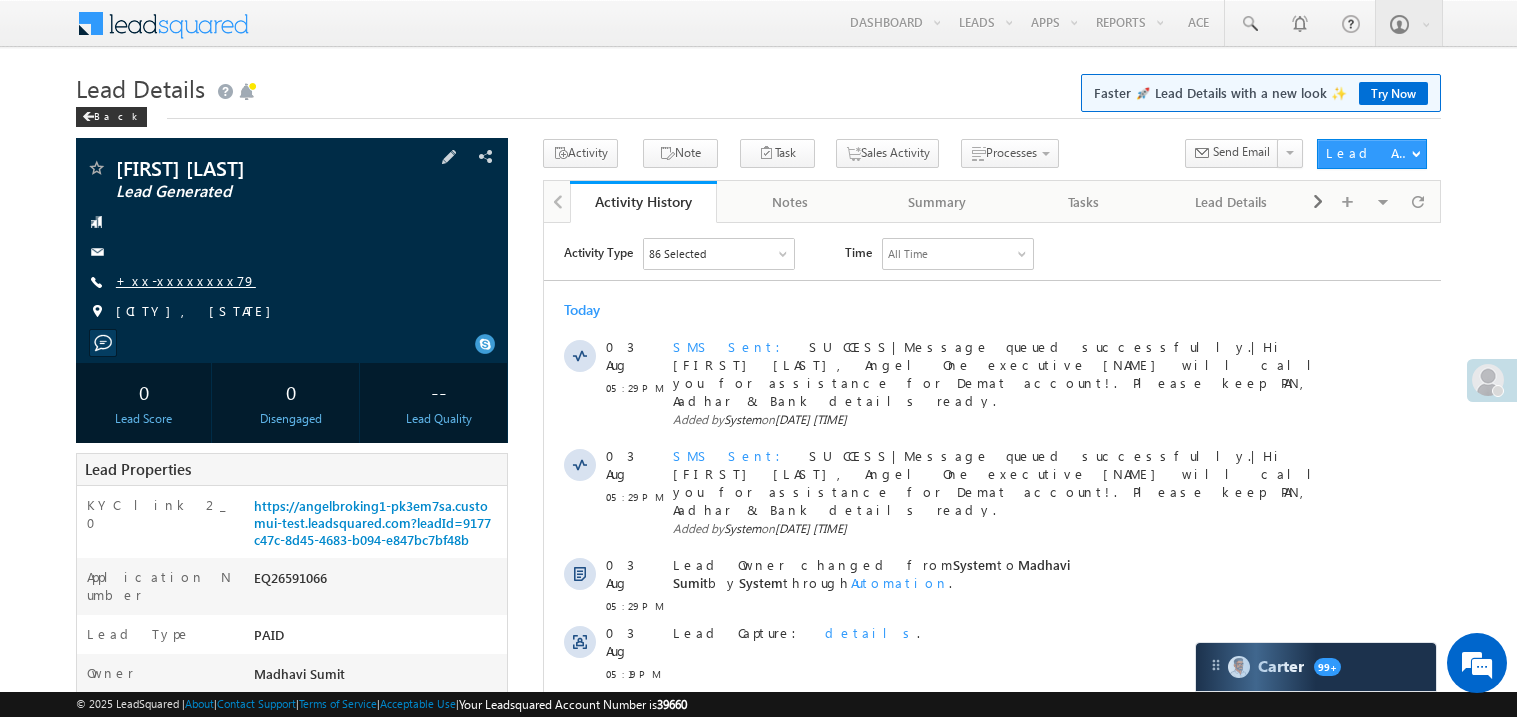 click on "+xx-xxxxxxxx79" at bounding box center (186, 280) 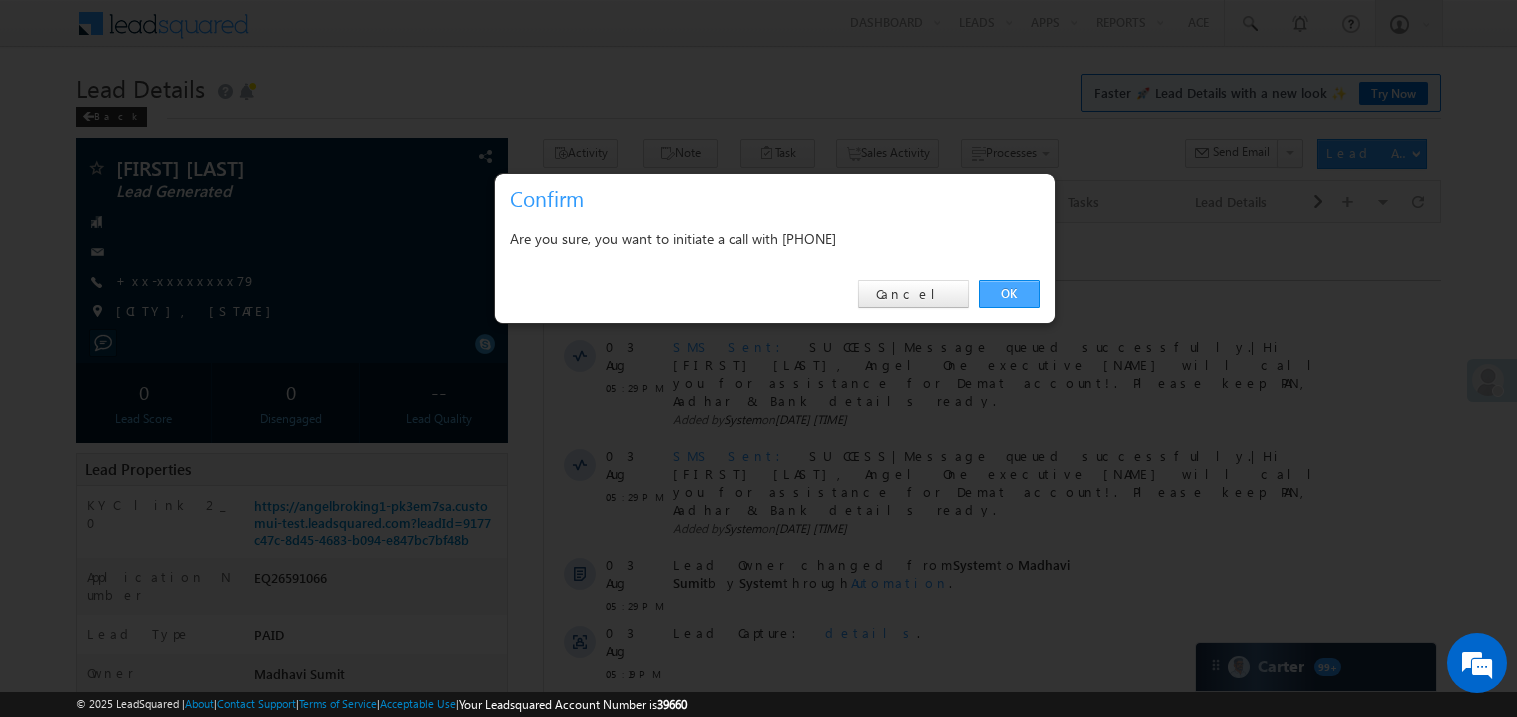 click on "OK" at bounding box center [1009, 294] 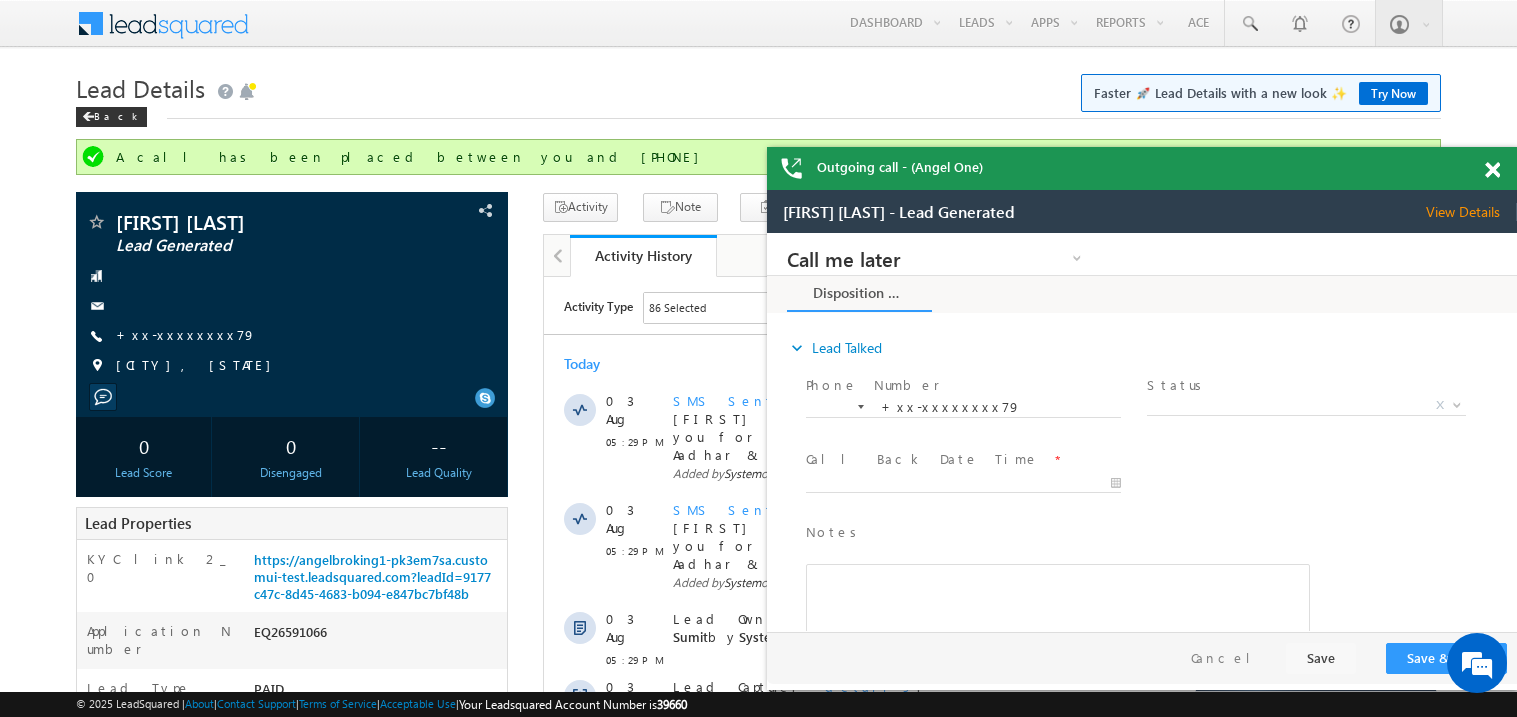 scroll, scrollTop: 0, scrollLeft: 0, axis: both 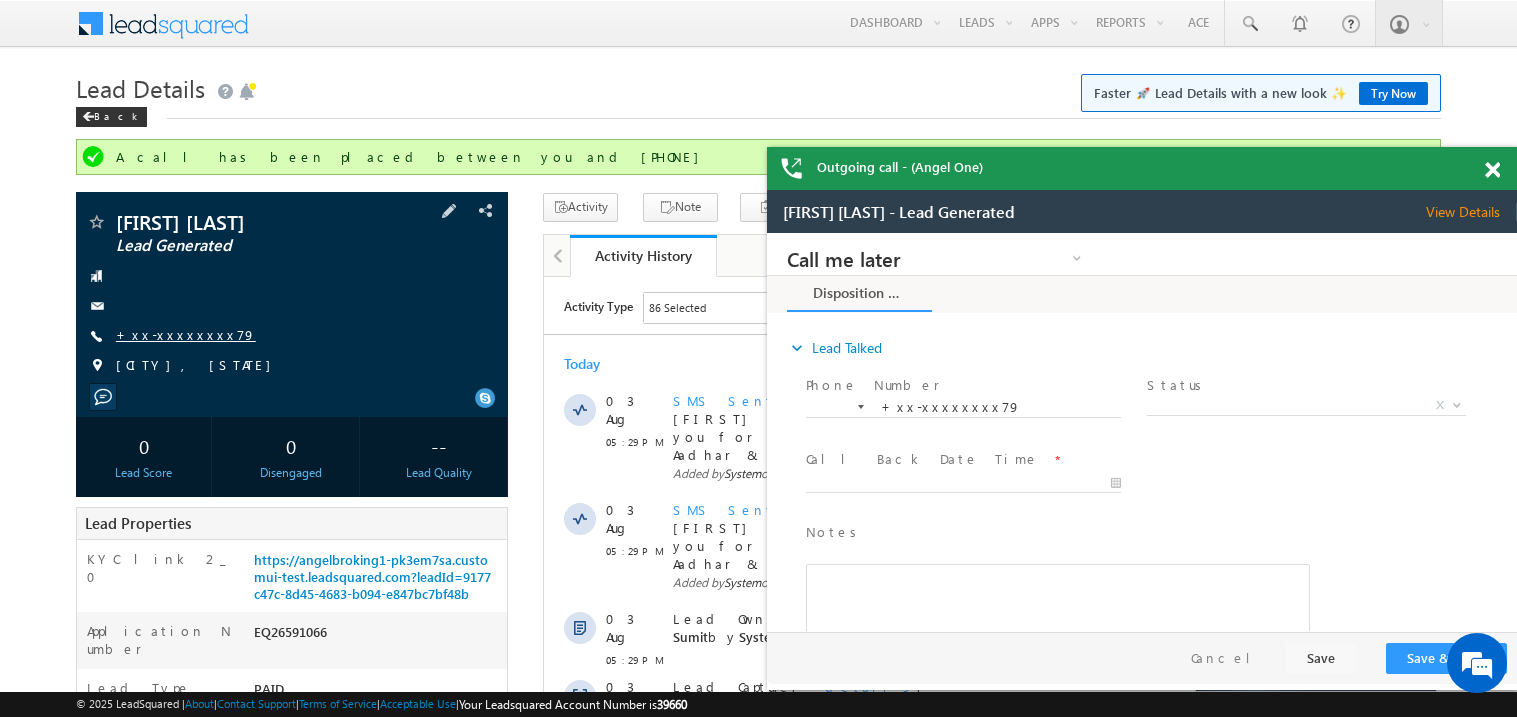 click on "+xx-xxxxxxxx79" at bounding box center [186, 334] 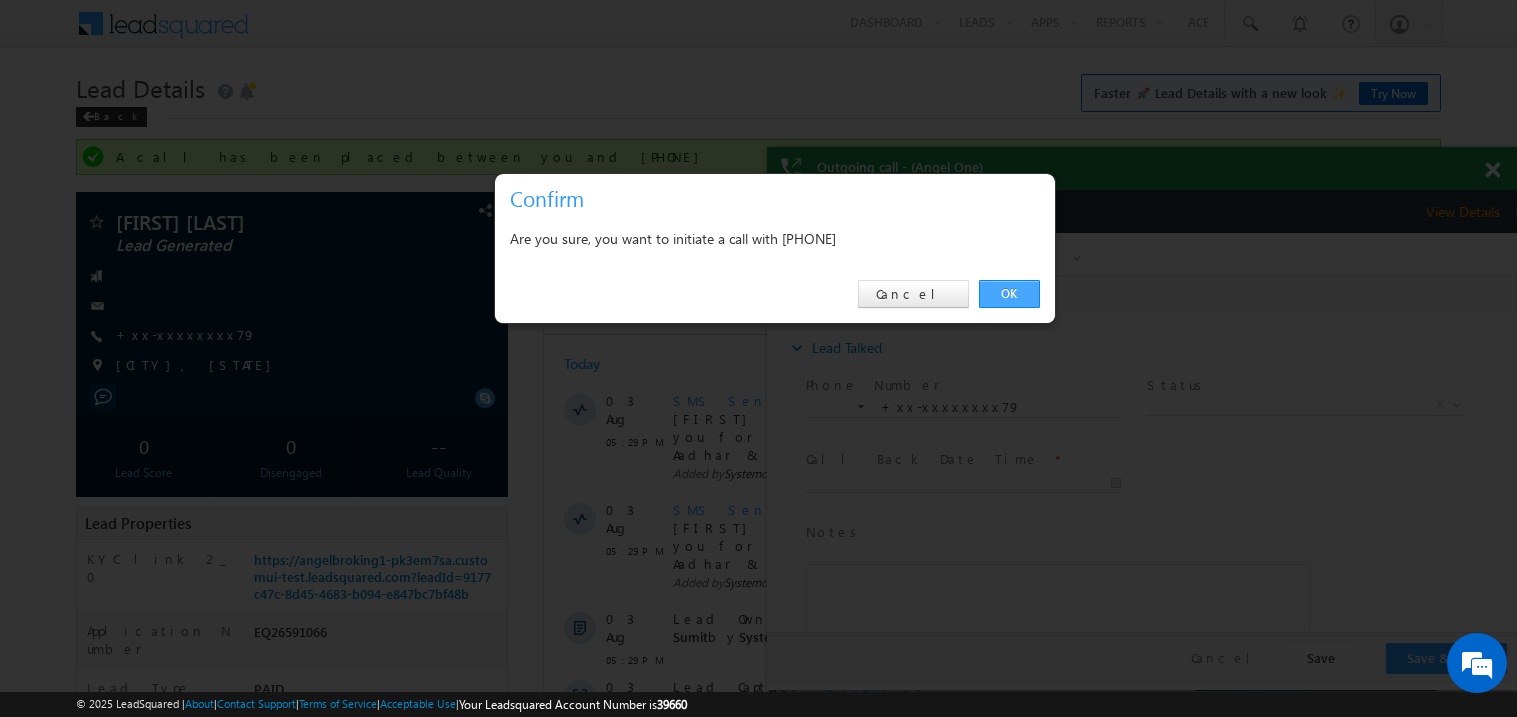 click on "OK" at bounding box center (1009, 294) 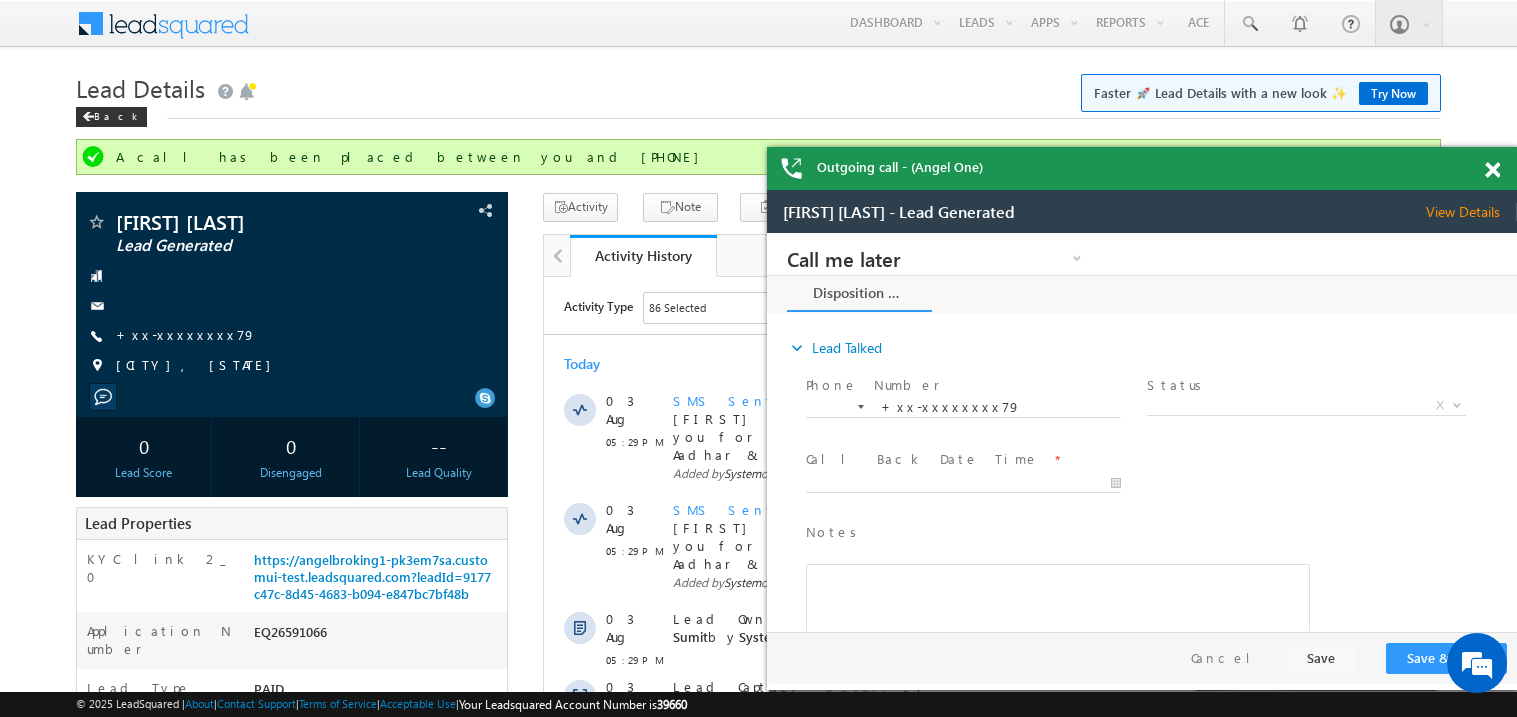 scroll, scrollTop: 0, scrollLeft: 0, axis: both 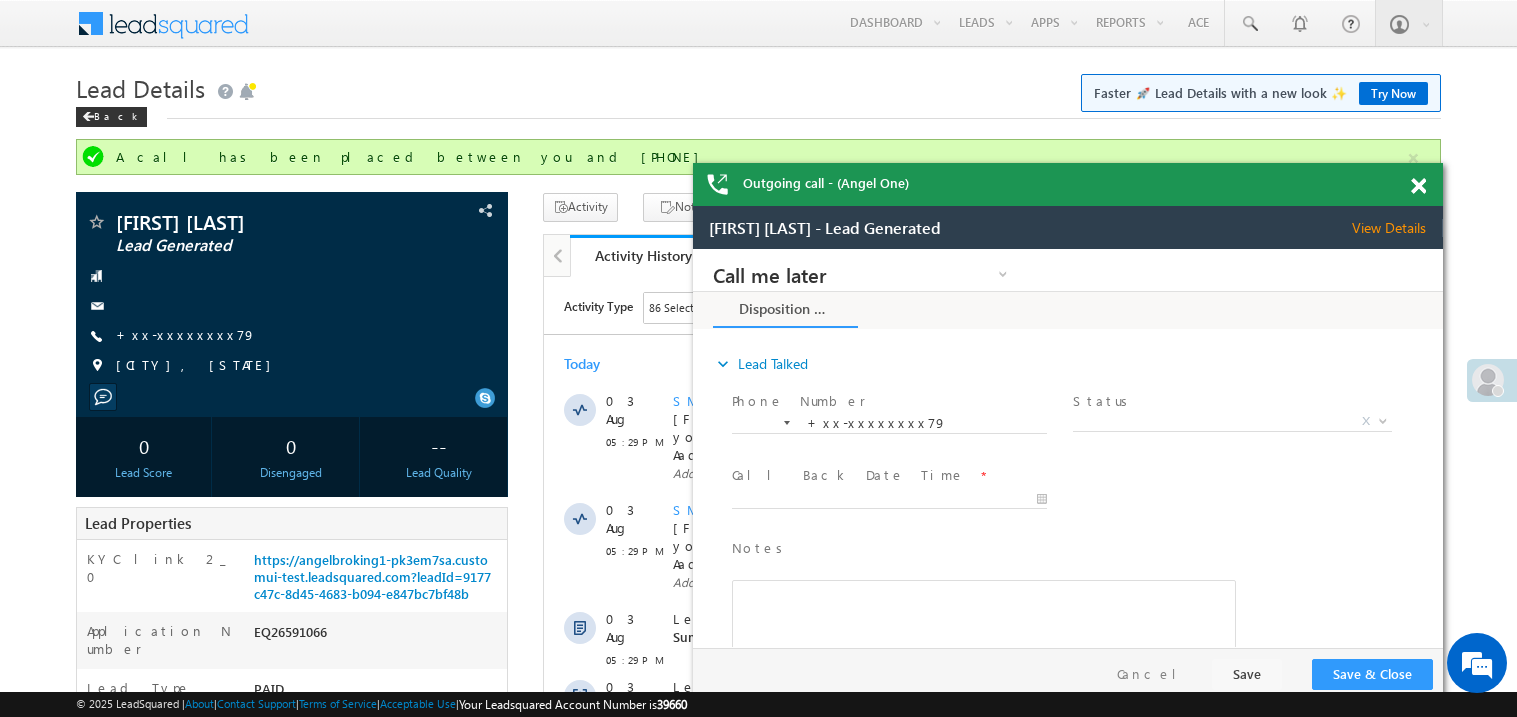 drag, startPoint x: 1347, startPoint y: 209, endPoint x: 1045, endPoint y: 174, distance: 304.0214 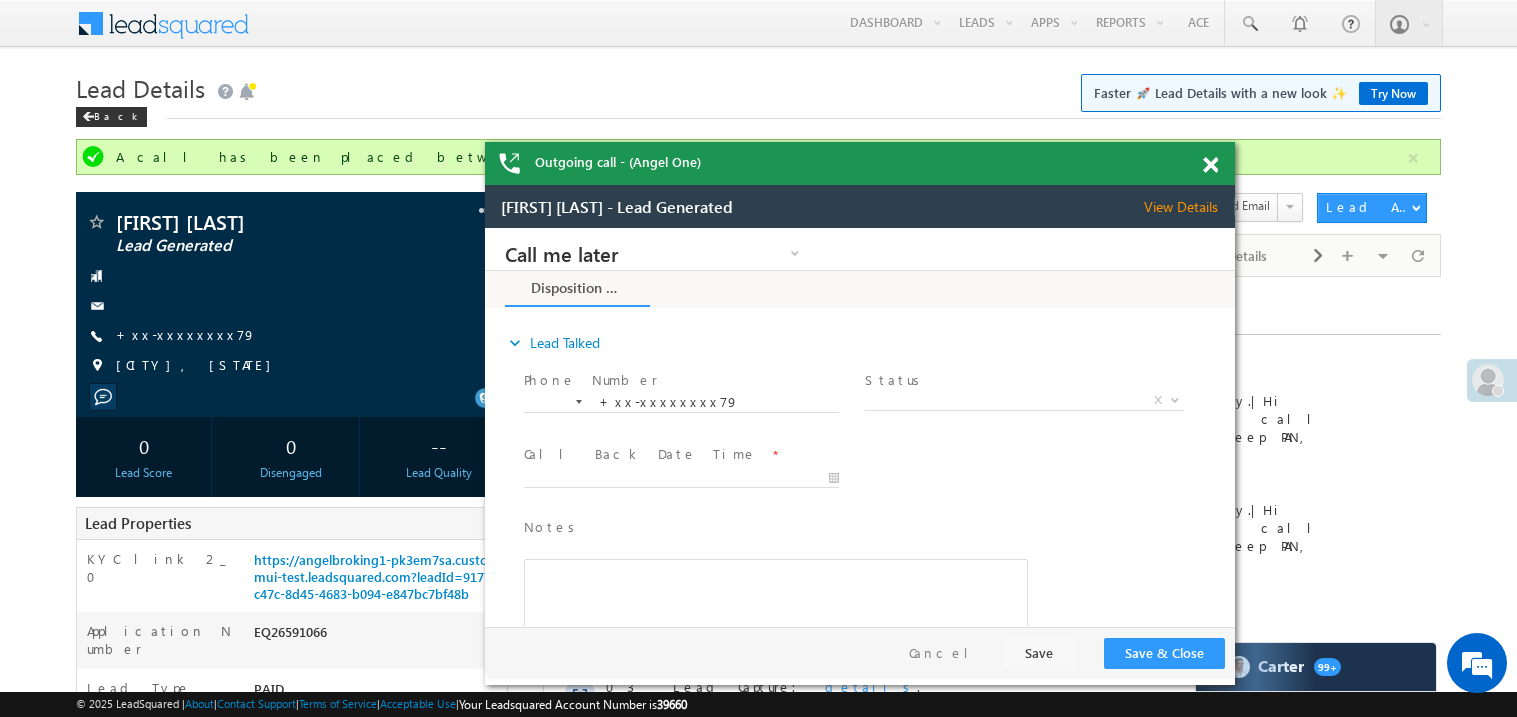 click at bounding box center [1210, 165] 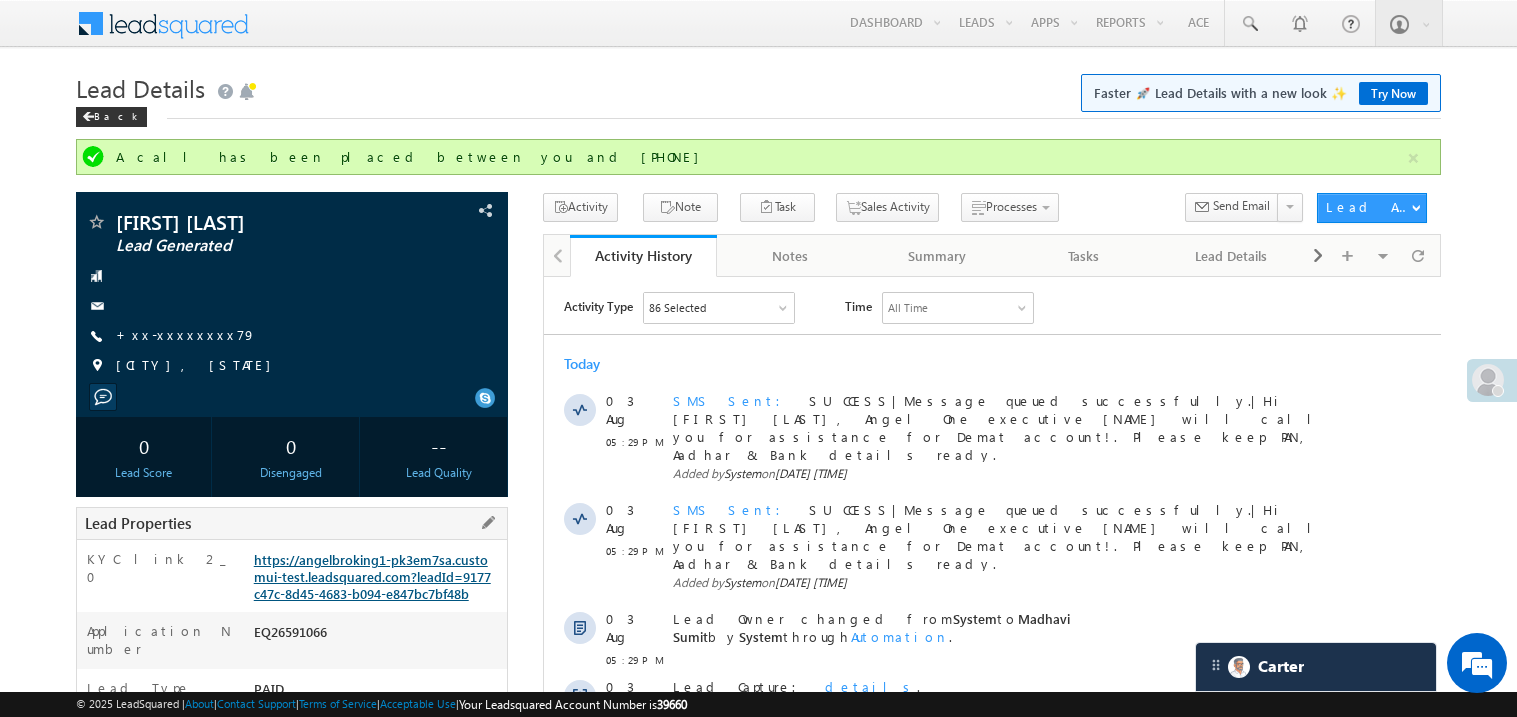 click on "https://angelbroking1-pk3em7sa.customui-test.leadsquared.com?leadId=9177c47c-8d45-4683-b094-e847bc7bf48b" at bounding box center [372, 576] 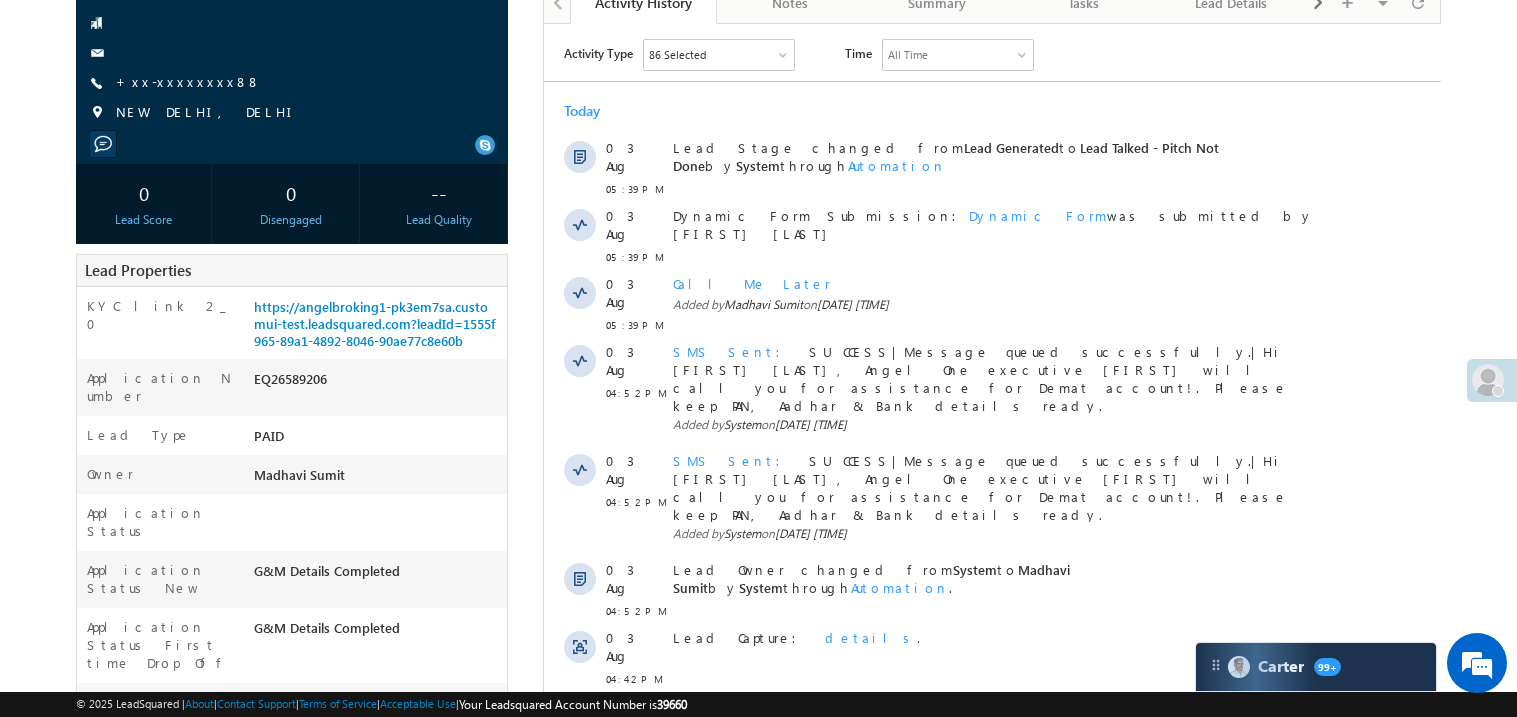 scroll, scrollTop: 0, scrollLeft: 0, axis: both 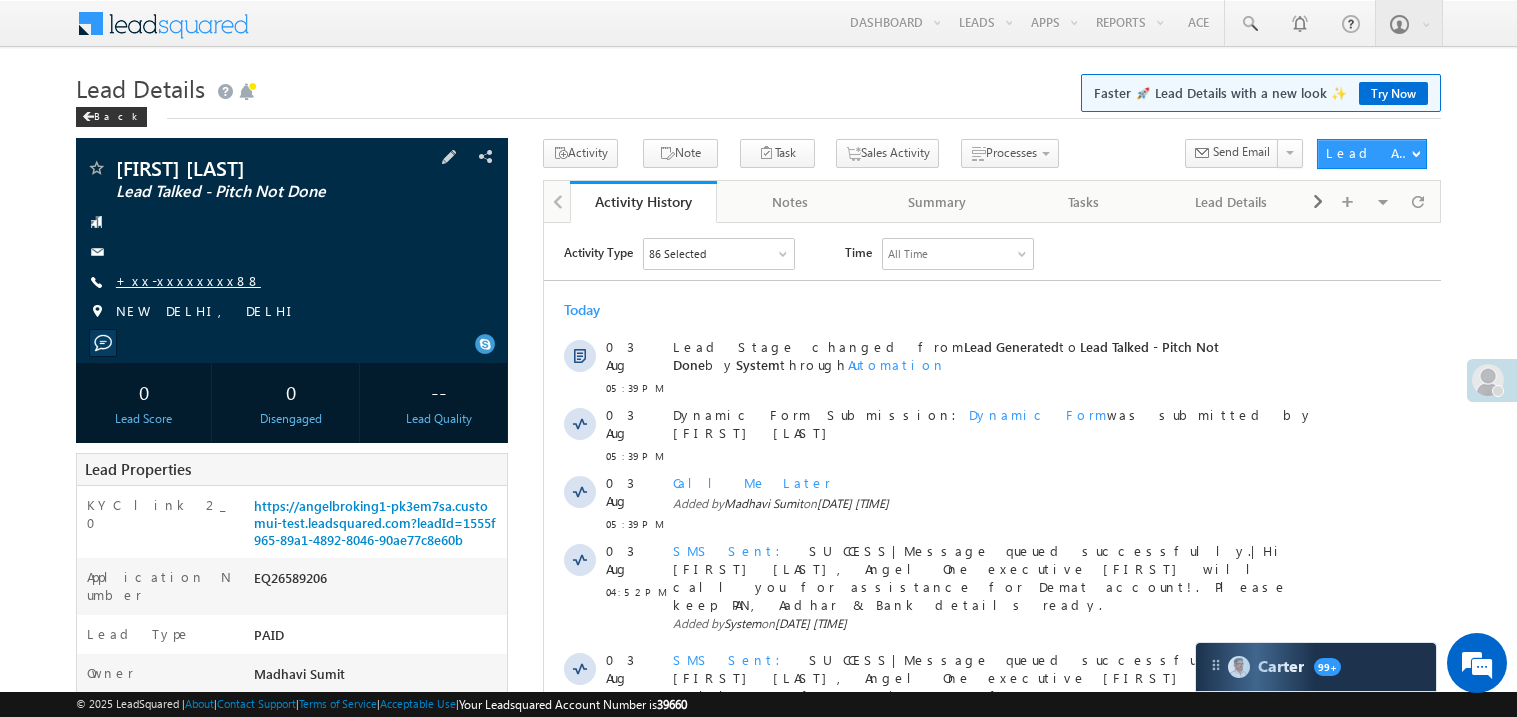 click on "+xx-xxxxxxxx88" at bounding box center (188, 280) 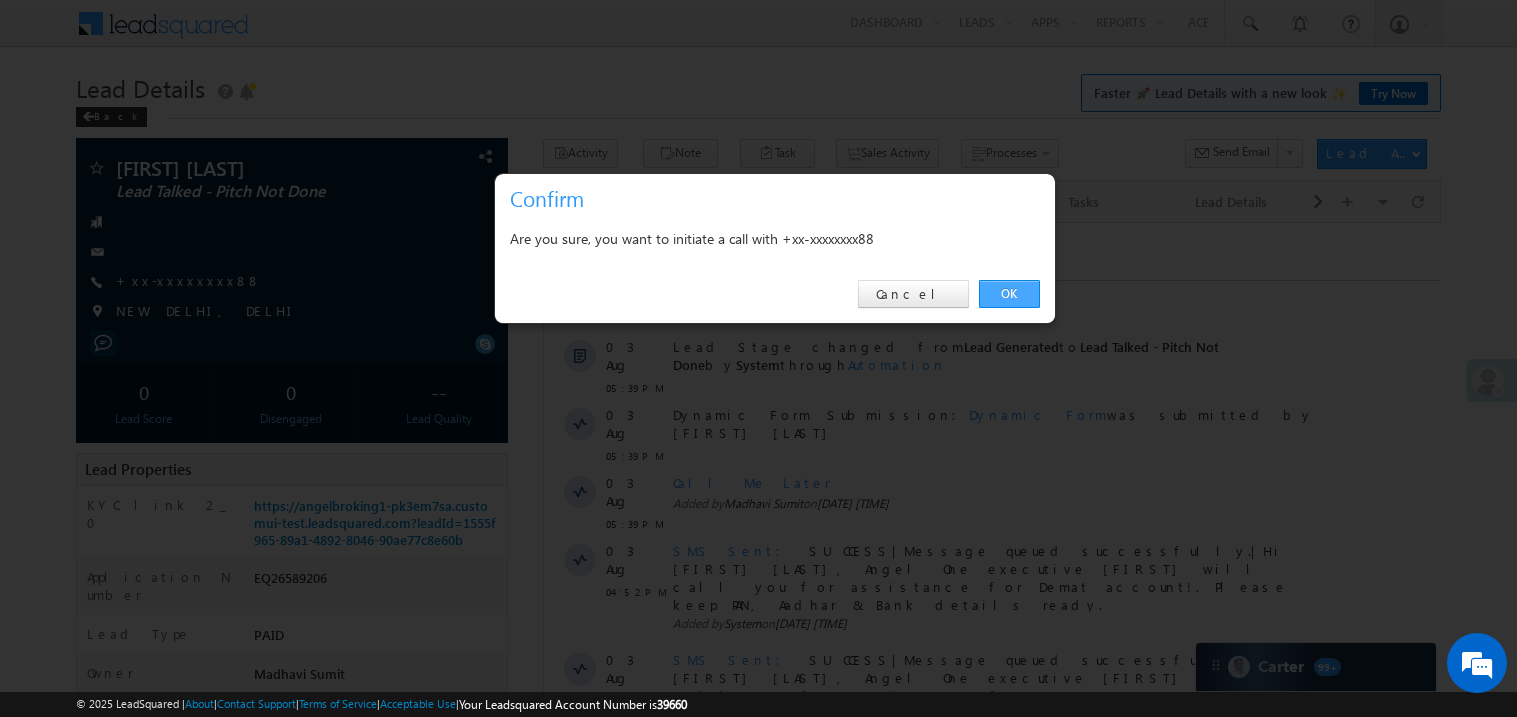 click on "OK" at bounding box center [1009, 294] 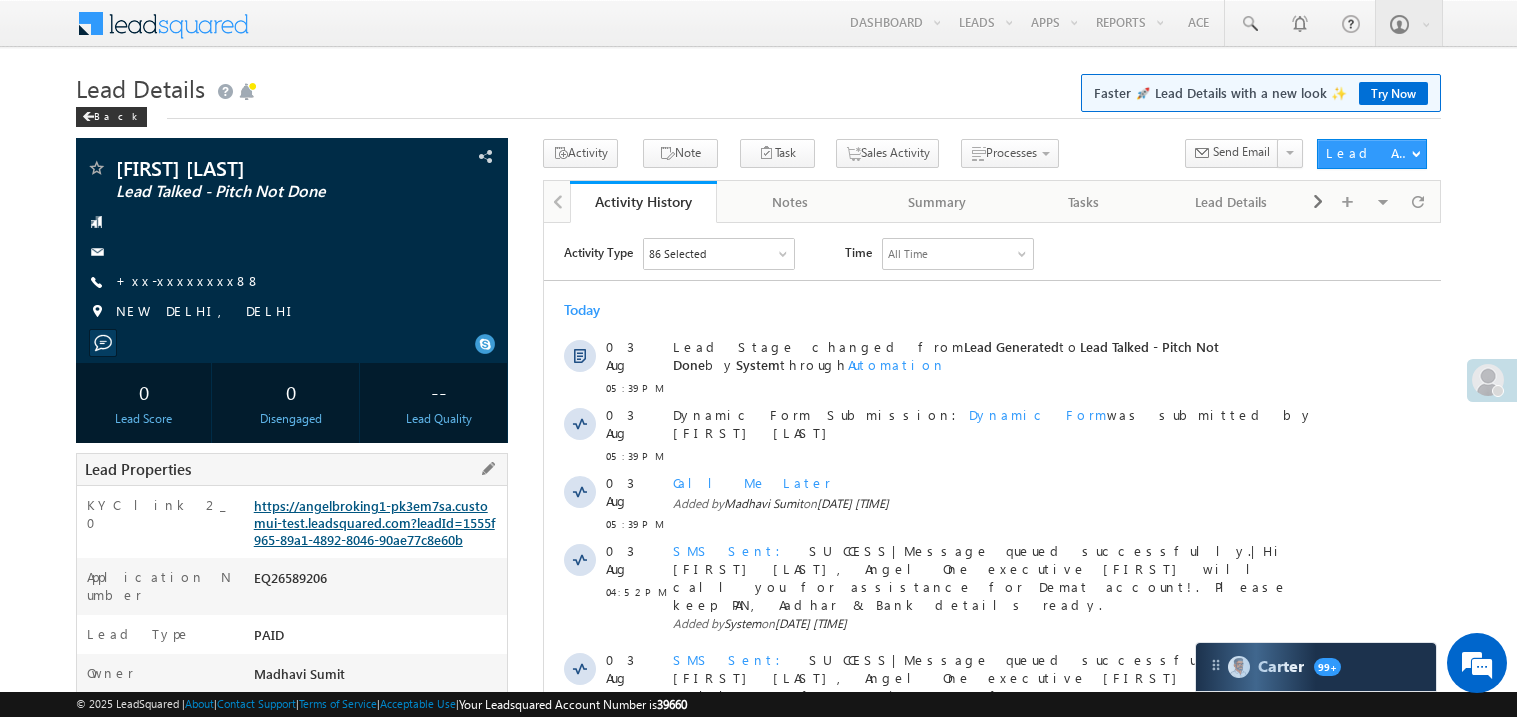 click on "https://angelbroking1-pk3em7sa.customui-test.leadsquared.com?leadId=1555f965-89a1-4892-8046-90ae77c8e60b" at bounding box center [374, 522] 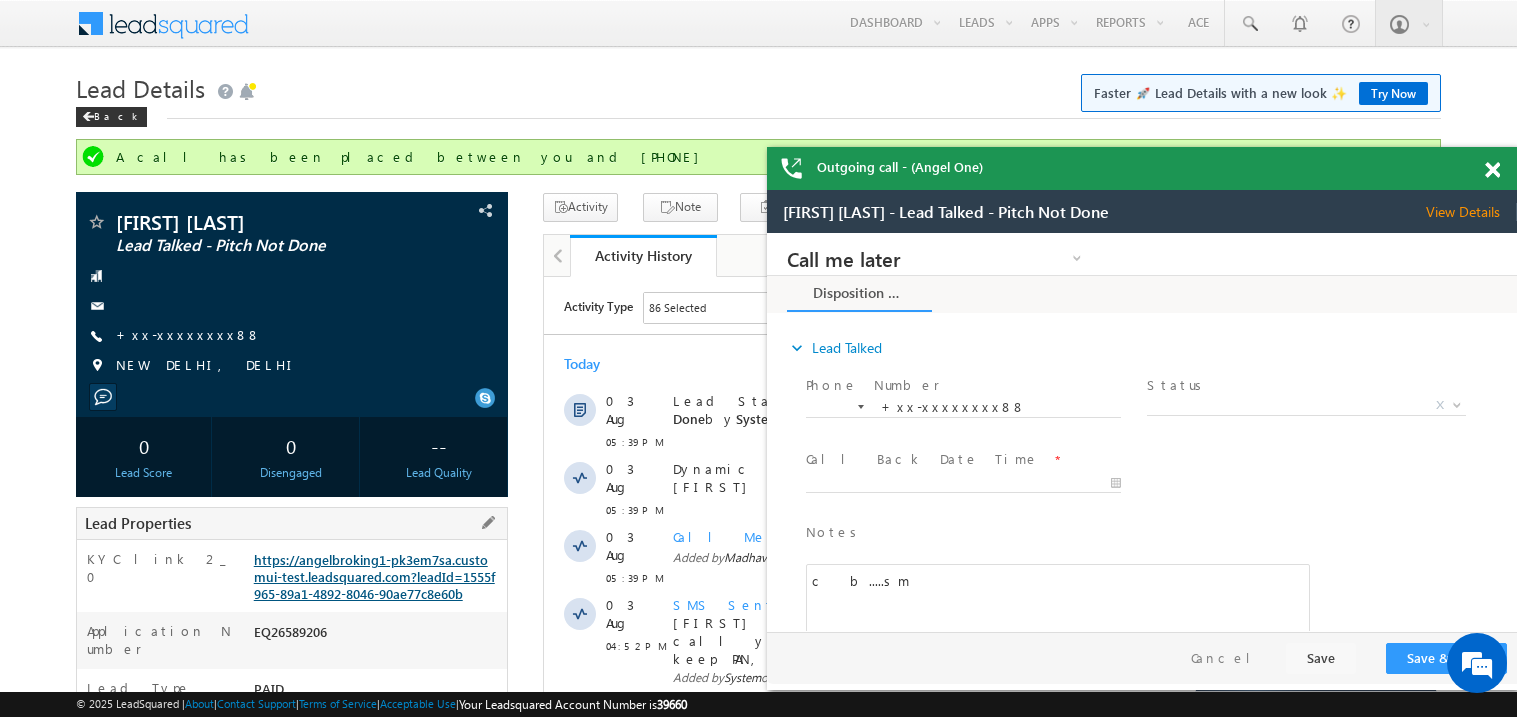 scroll, scrollTop: 0, scrollLeft: 0, axis: both 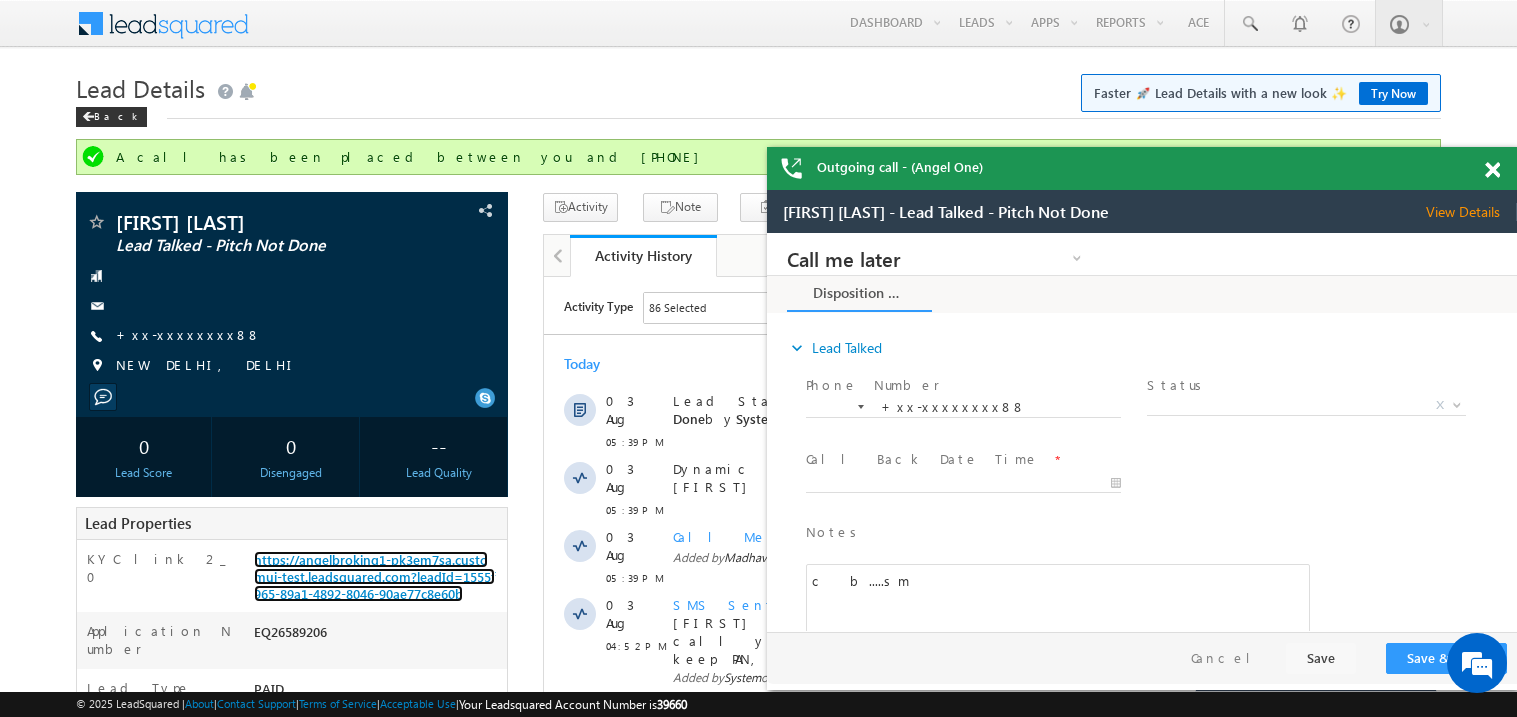 click at bounding box center [1492, 170] 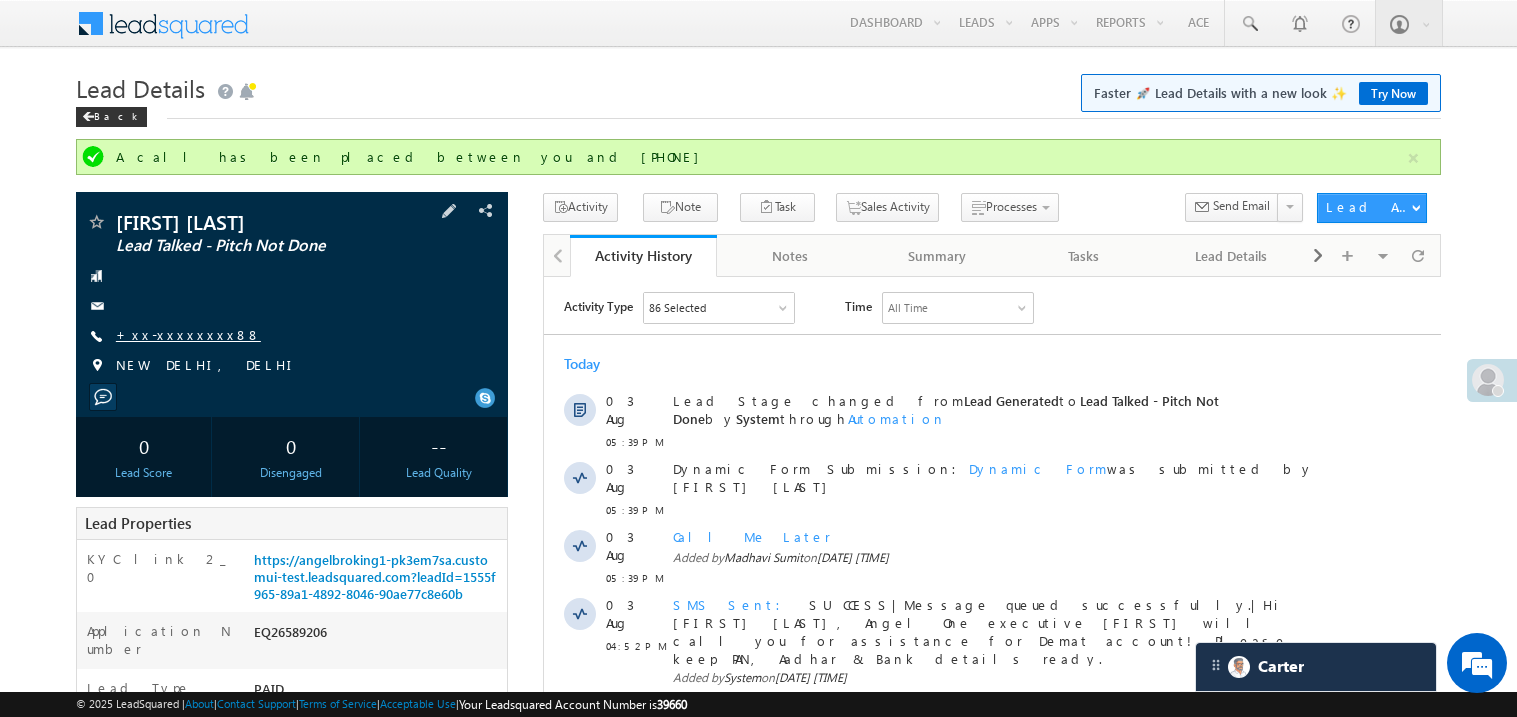 click on "+xx-xxxxxxxx88" at bounding box center (188, 334) 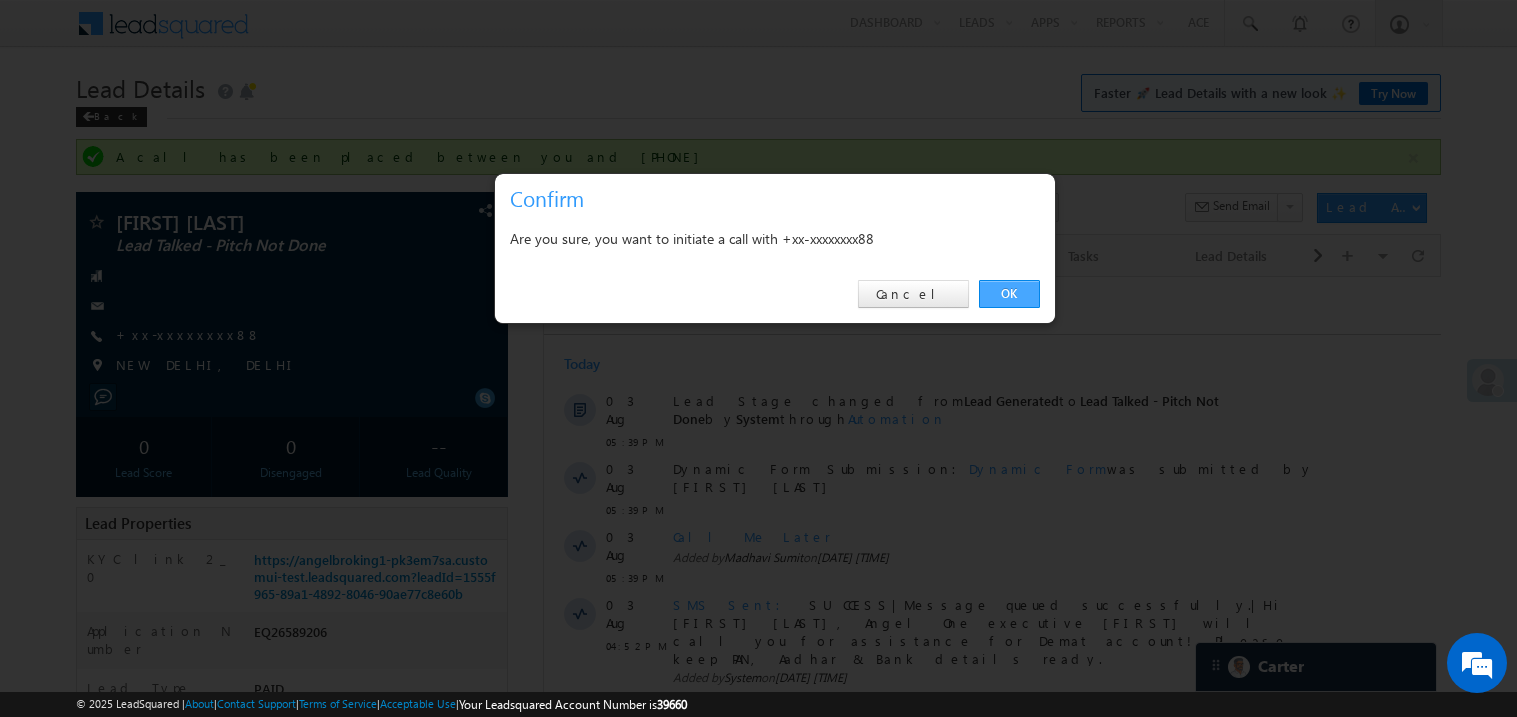 click on "OK" at bounding box center [1009, 294] 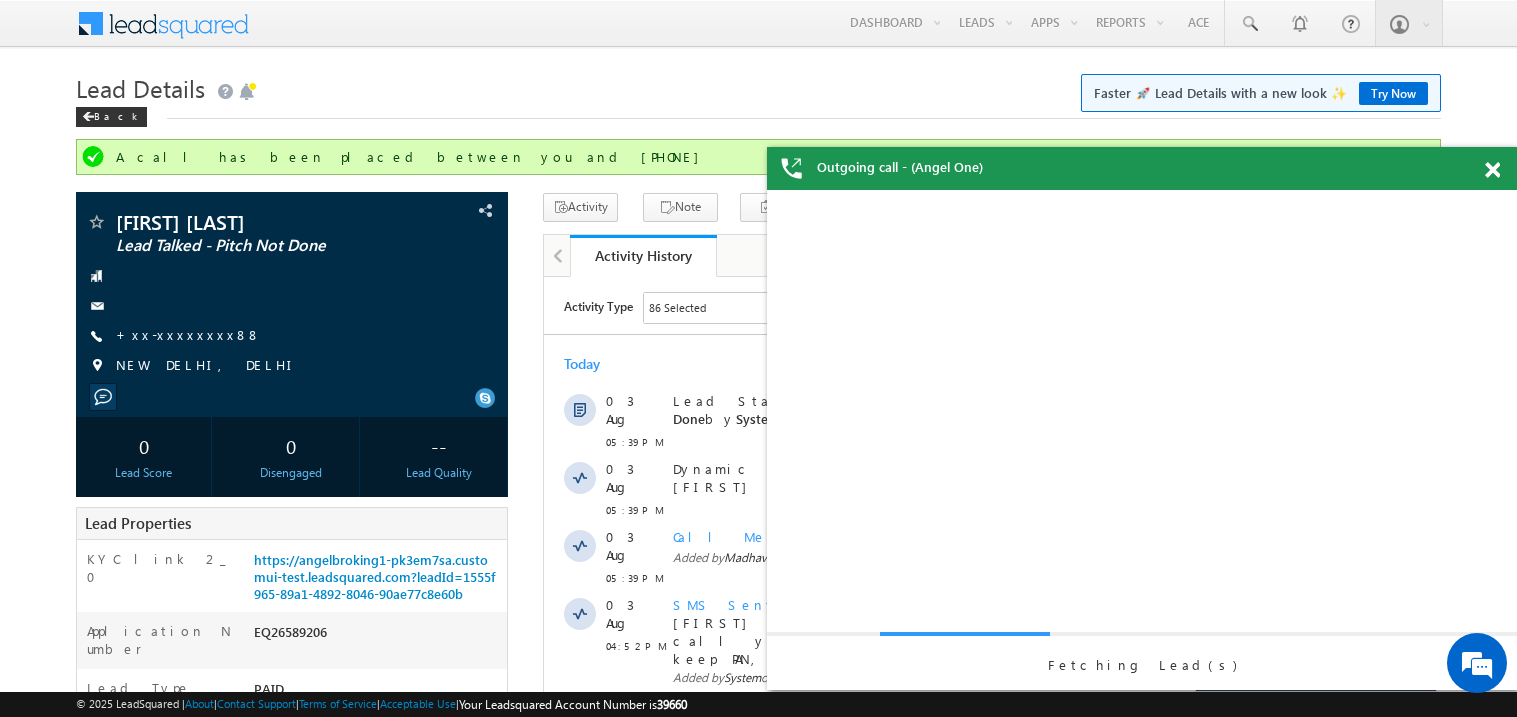 scroll, scrollTop: 0, scrollLeft: 0, axis: both 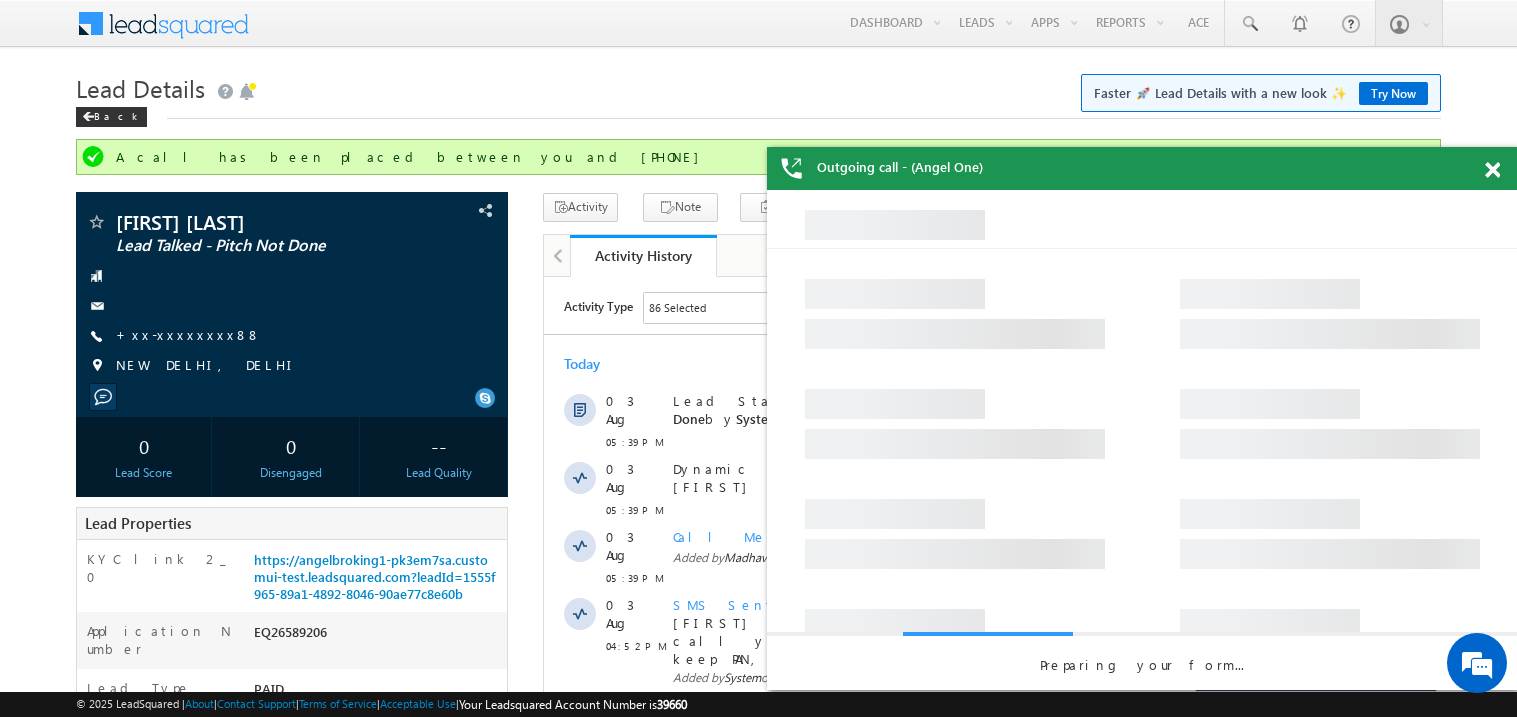 click at bounding box center (1492, 170) 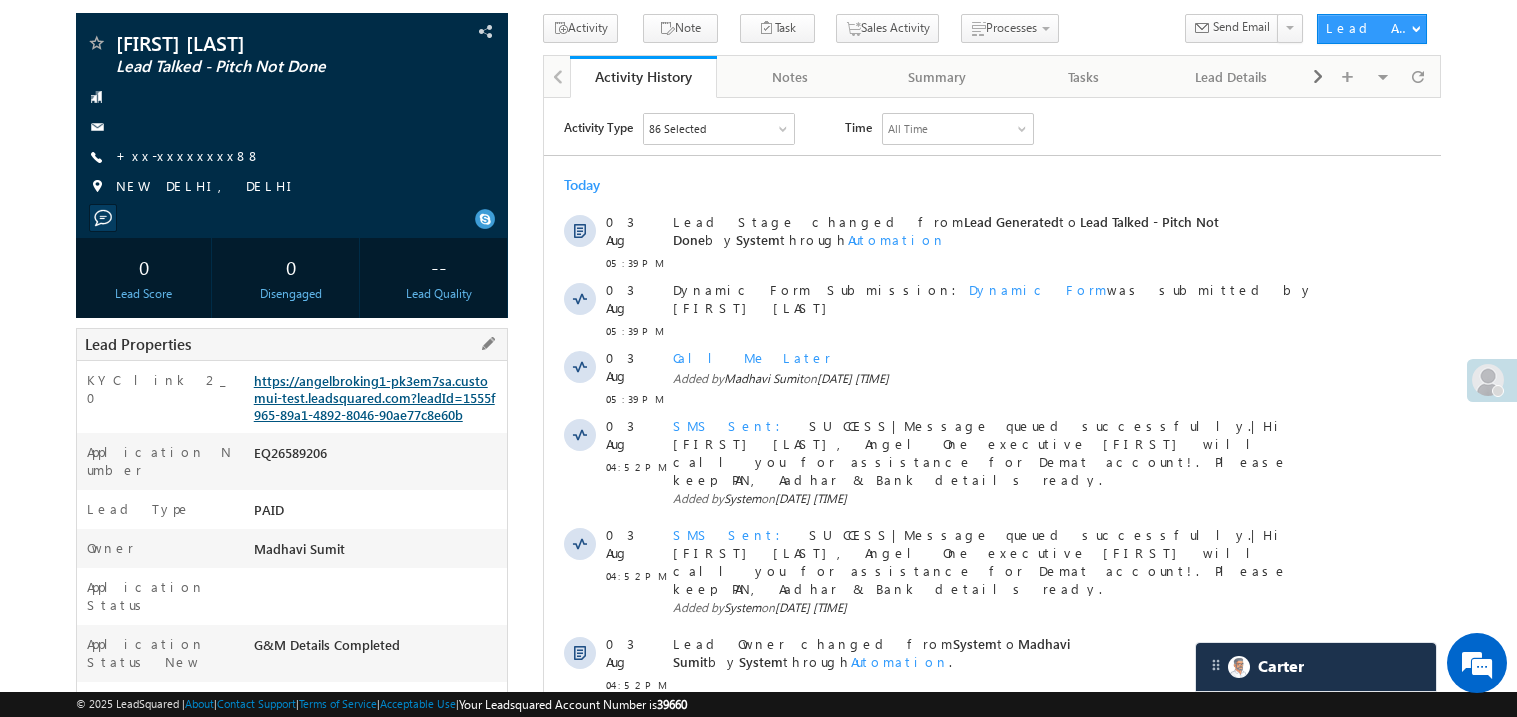 scroll, scrollTop: 199, scrollLeft: 0, axis: vertical 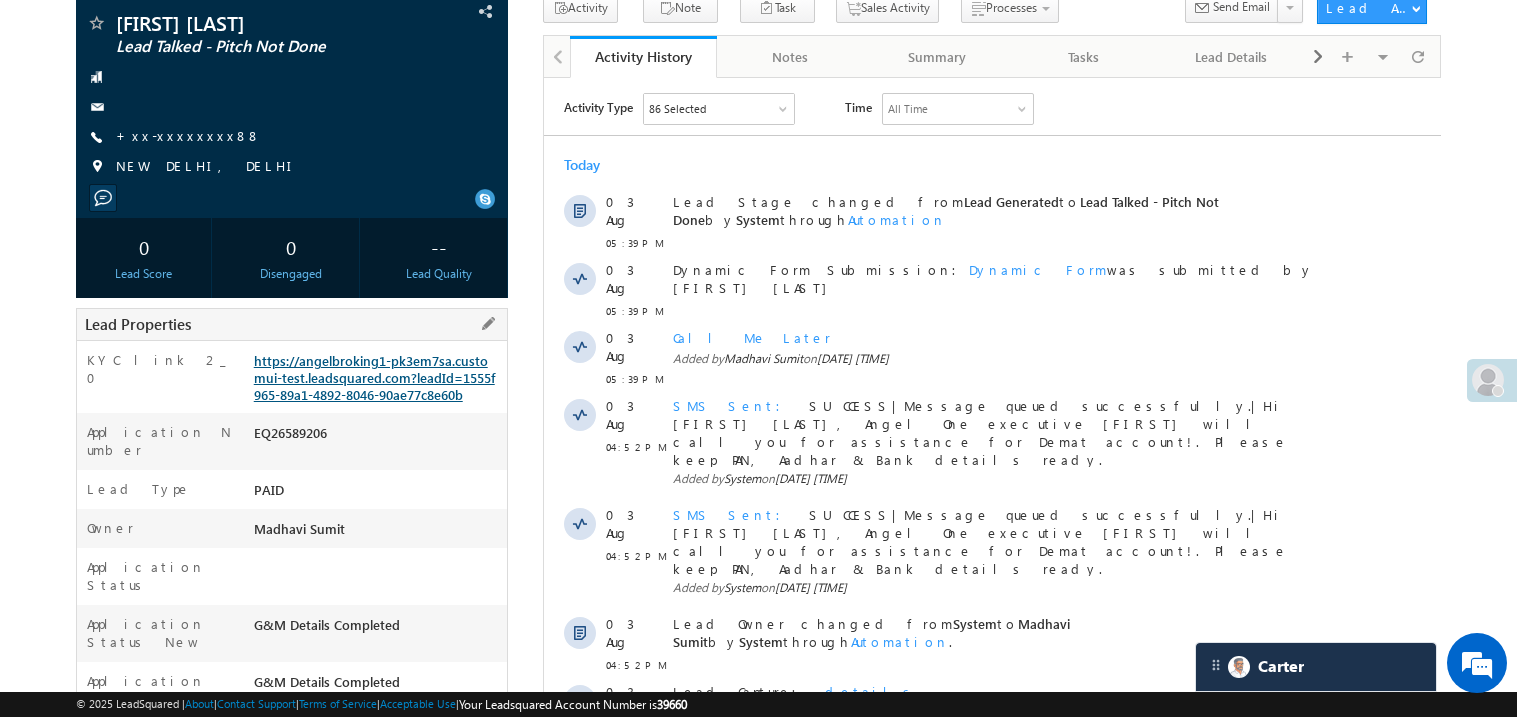 click on "https://angelbroking1-pk3em7sa.customui-test.leadsquared.com?leadId=1555f965-89a1-4892-8046-90ae77c8e60b" at bounding box center [374, 377] 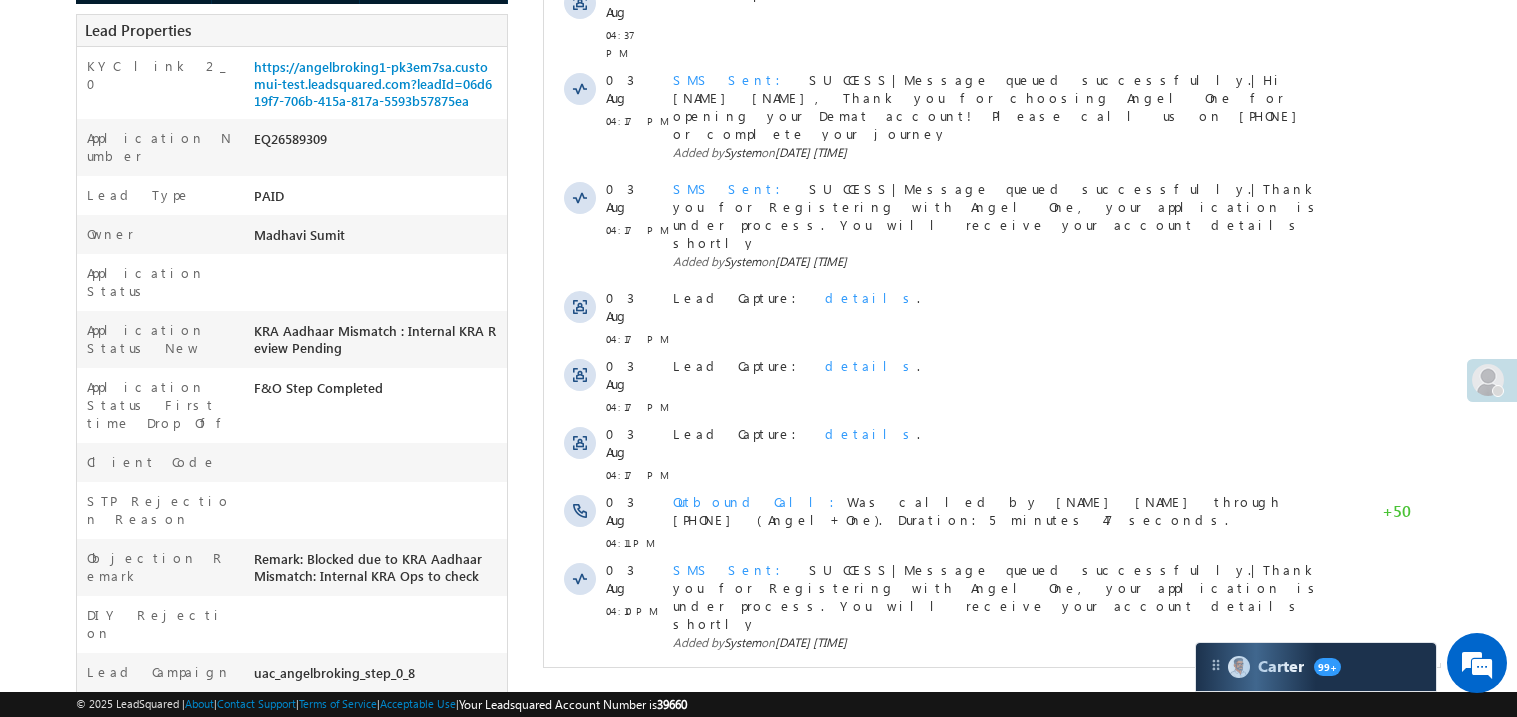 scroll, scrollTop: 0, scrollLeft: 0, axis: both 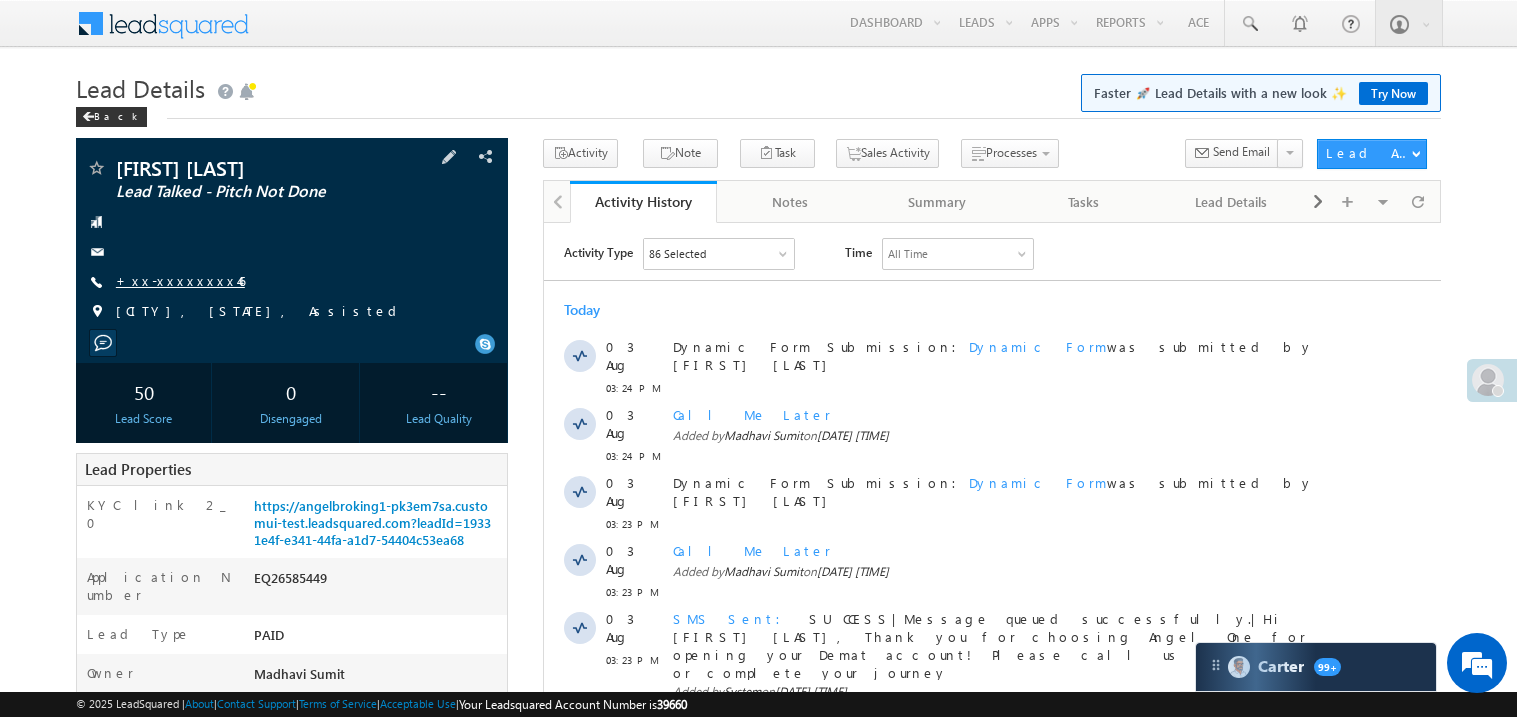 click on "+xx-xxxxxxxx46" at bounding box center (180, 280) 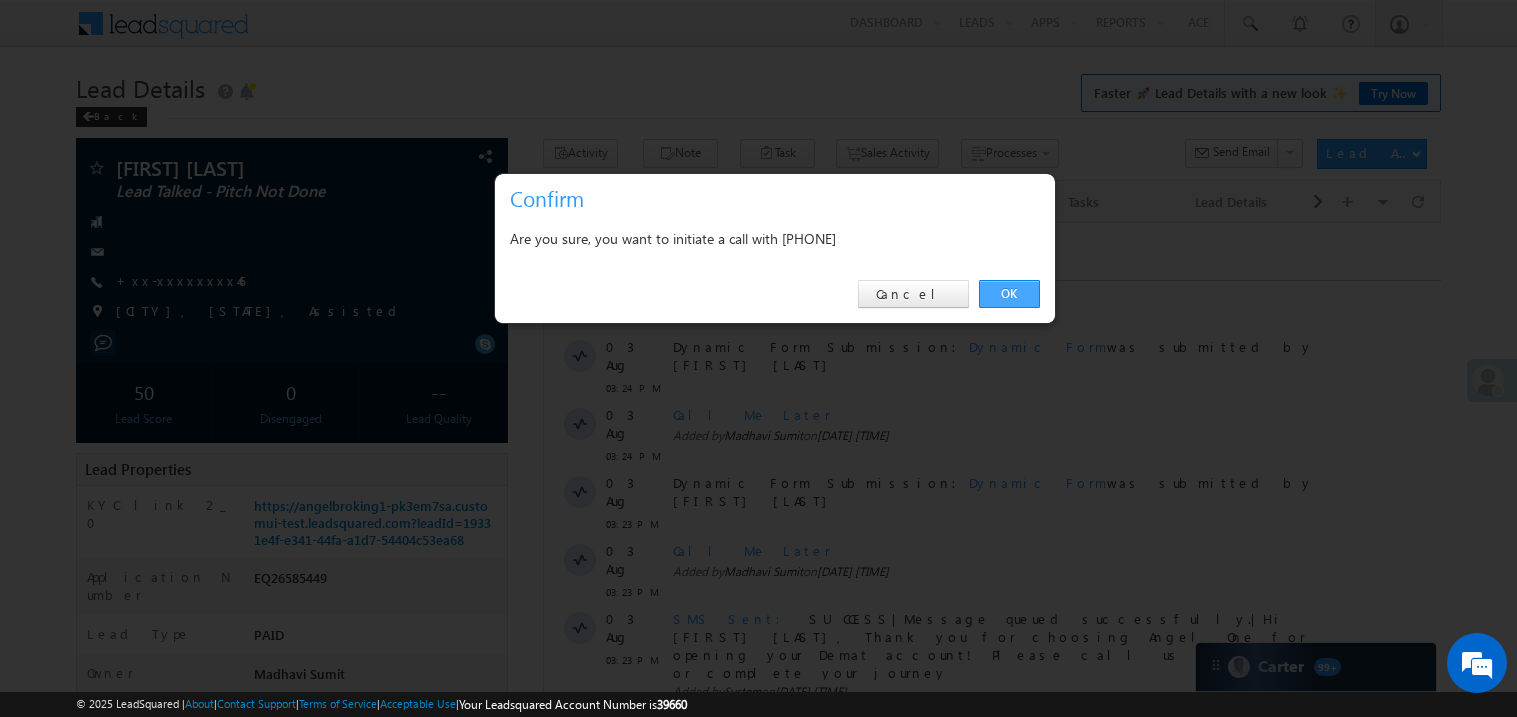click on "OK" at bounding box center [1009, 294] 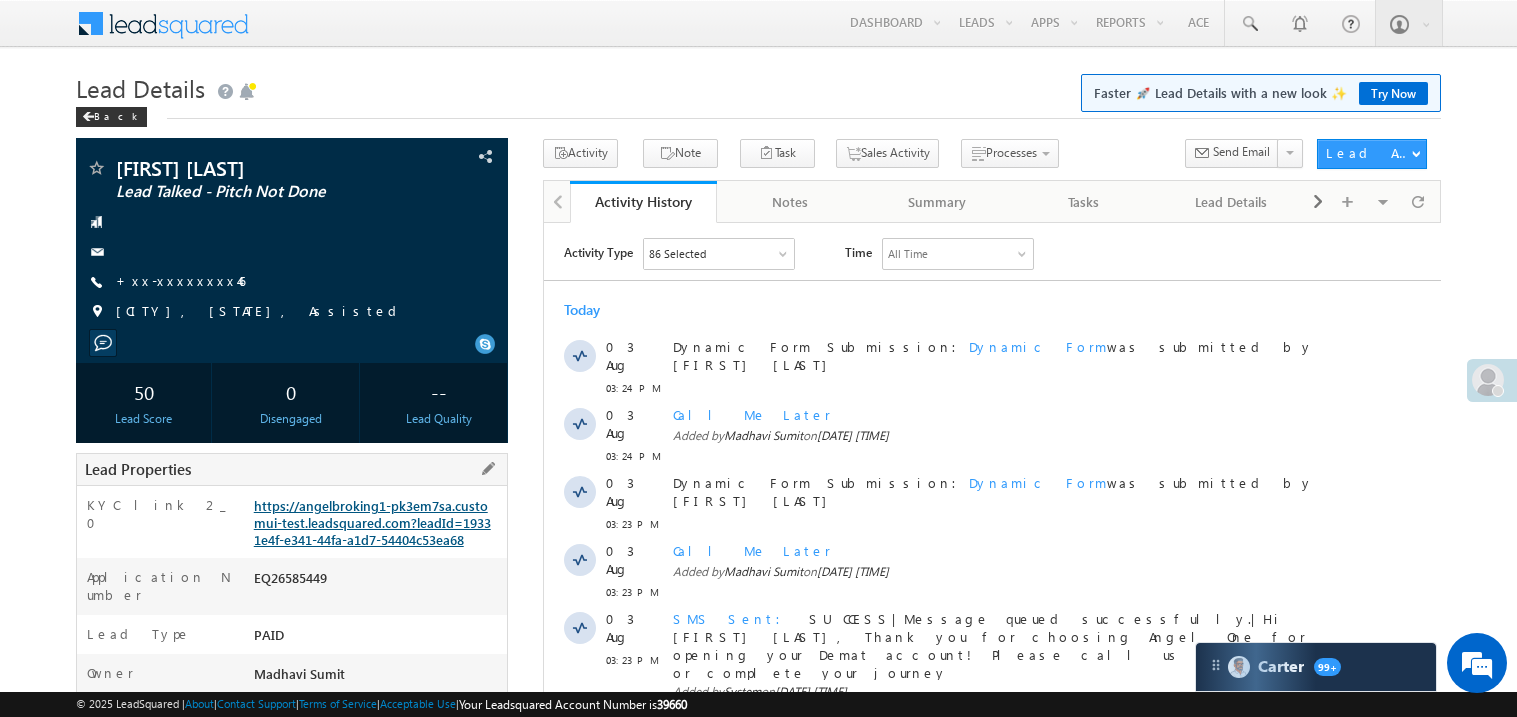 click on "https://angelbroking1-pk3em7sa.customui-test.leadsquared.com?leadId=19331e4f-e341-44fa-a1d7-54404c53ea68" at bounding box center [372, 522] 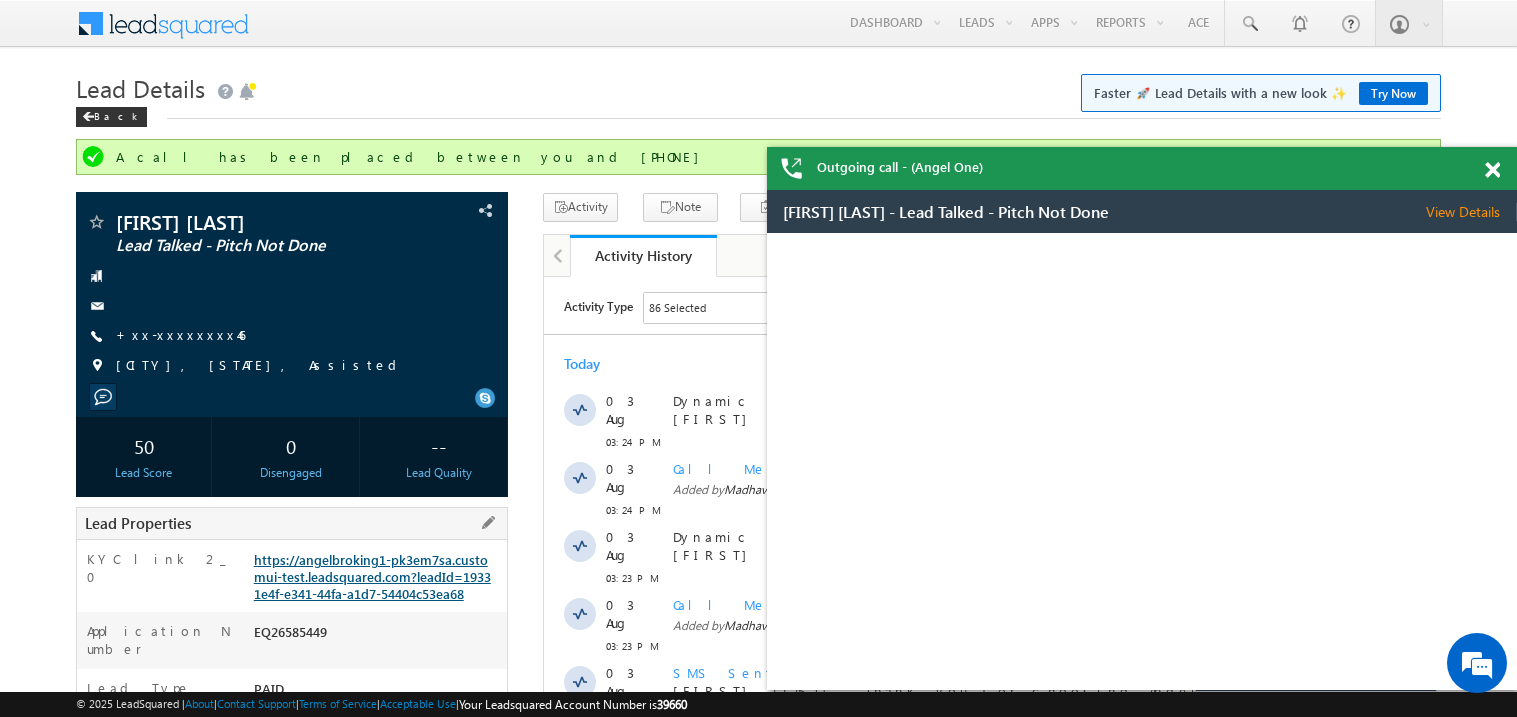 scroll, scrollTop: 0, scrollLeft: 0, axis: both 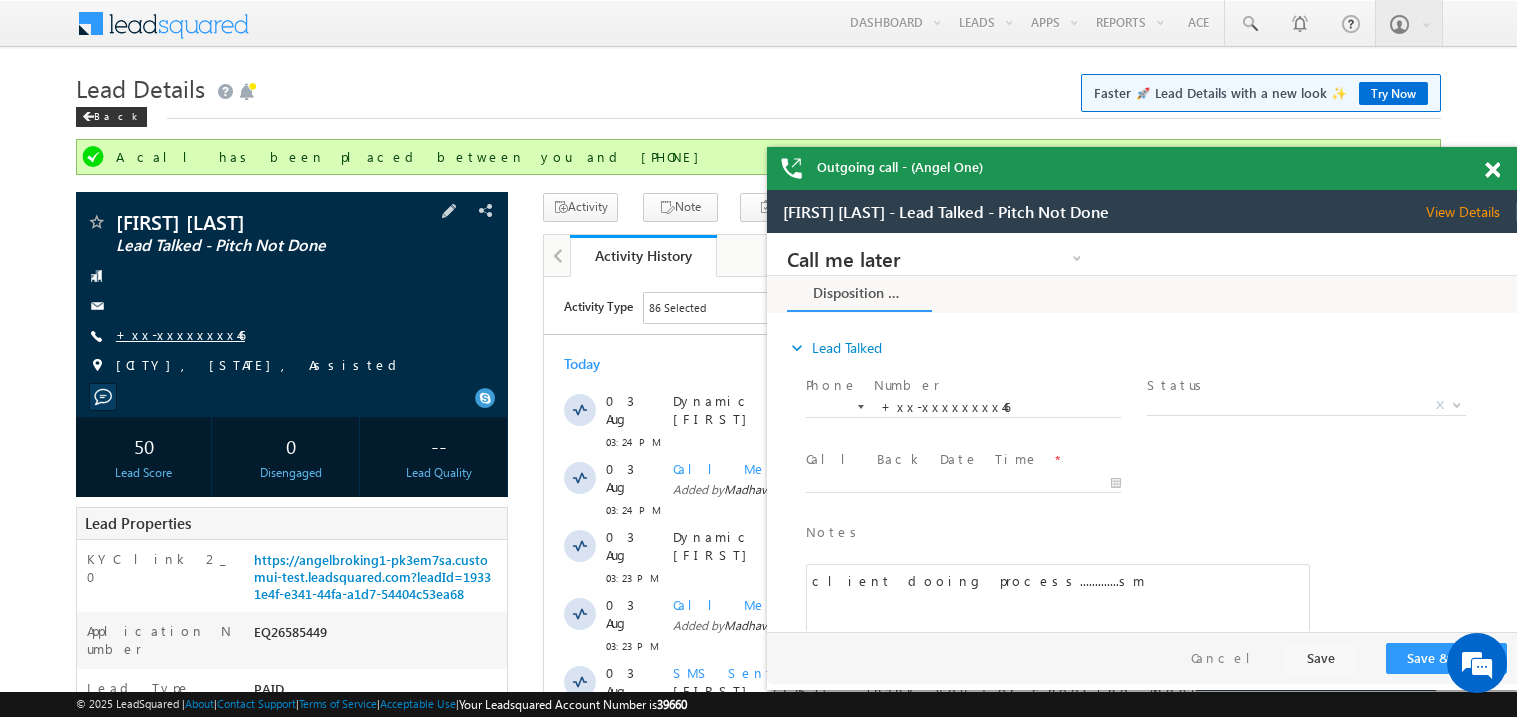 click on "+xx-xxxxxxxx46" at bounding box center (180, 334) 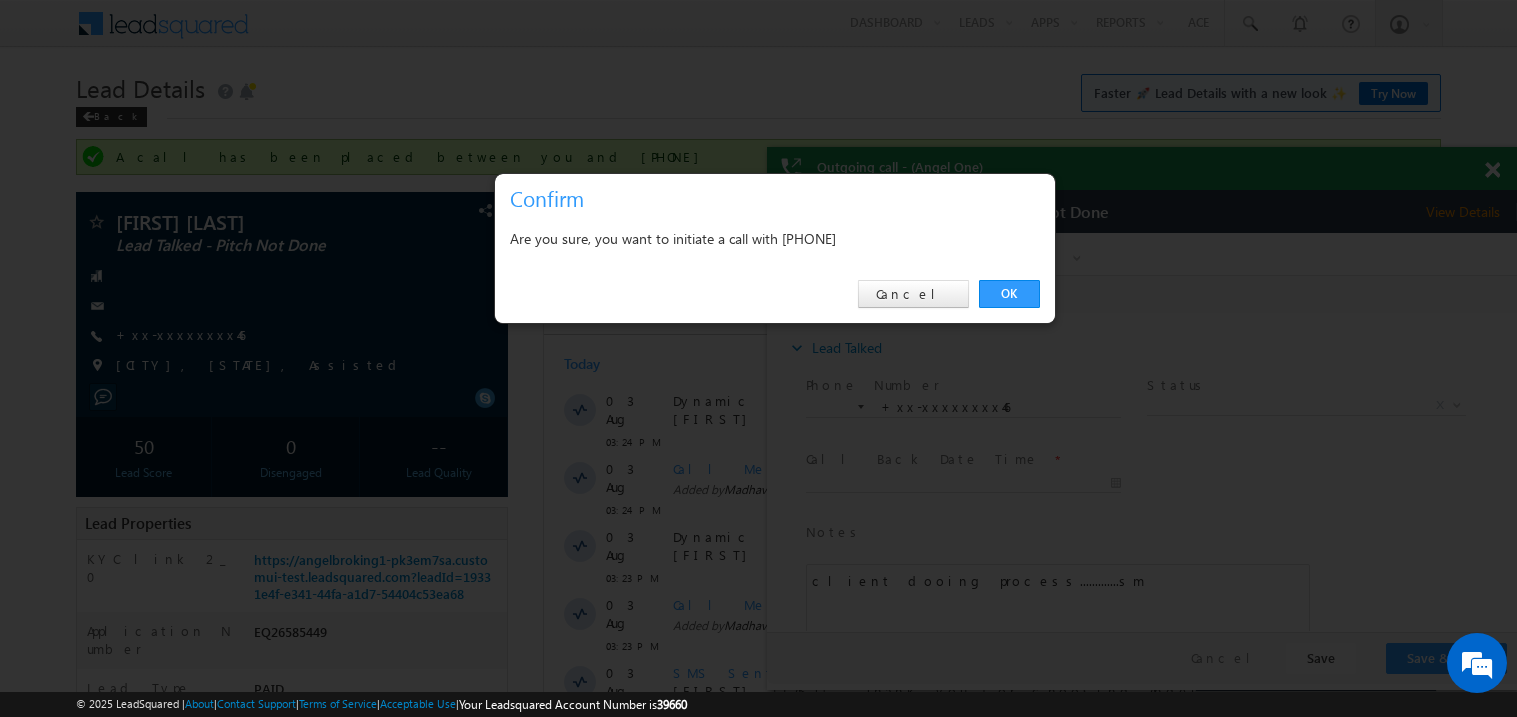 click on "OK Cancel" at bounding box center (775, 294) 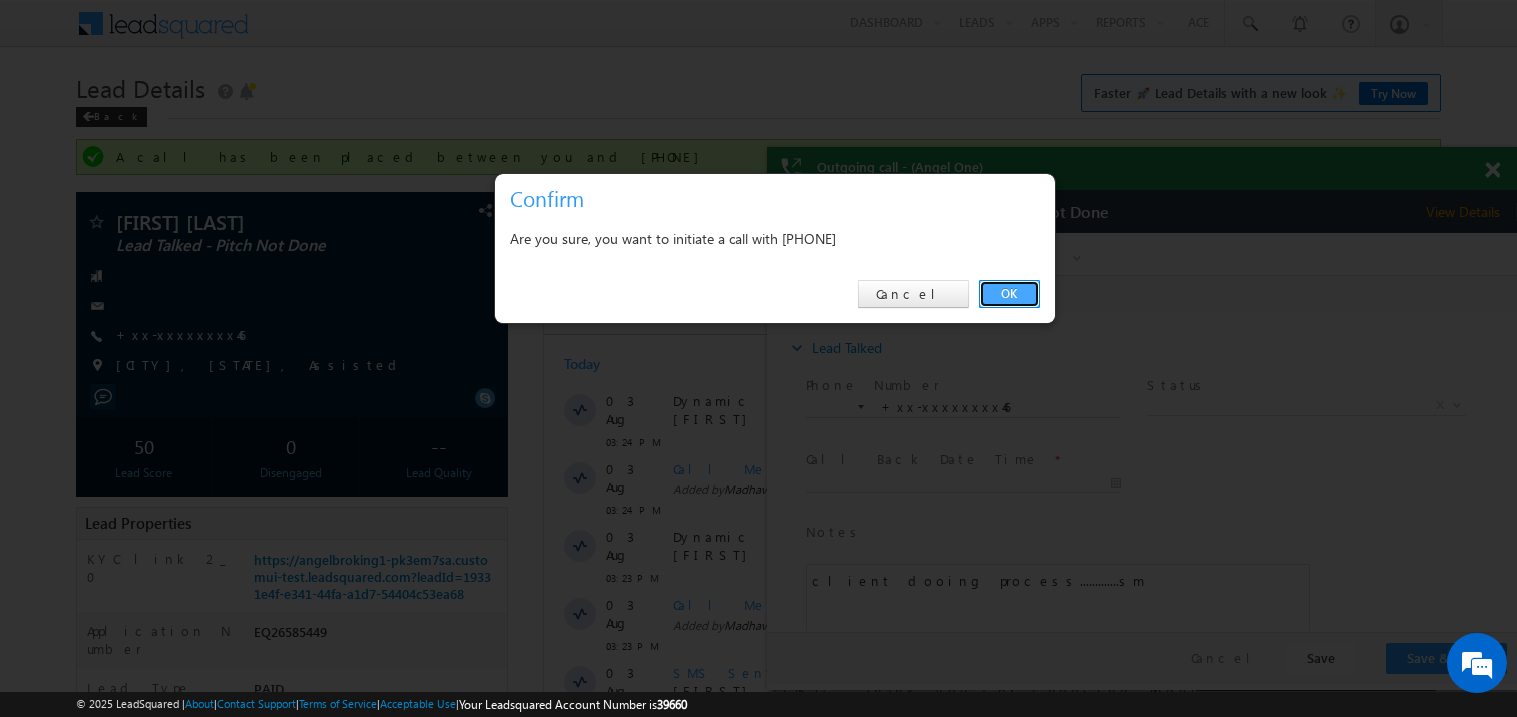 click on "OK" at bounding box center (1009, 294) 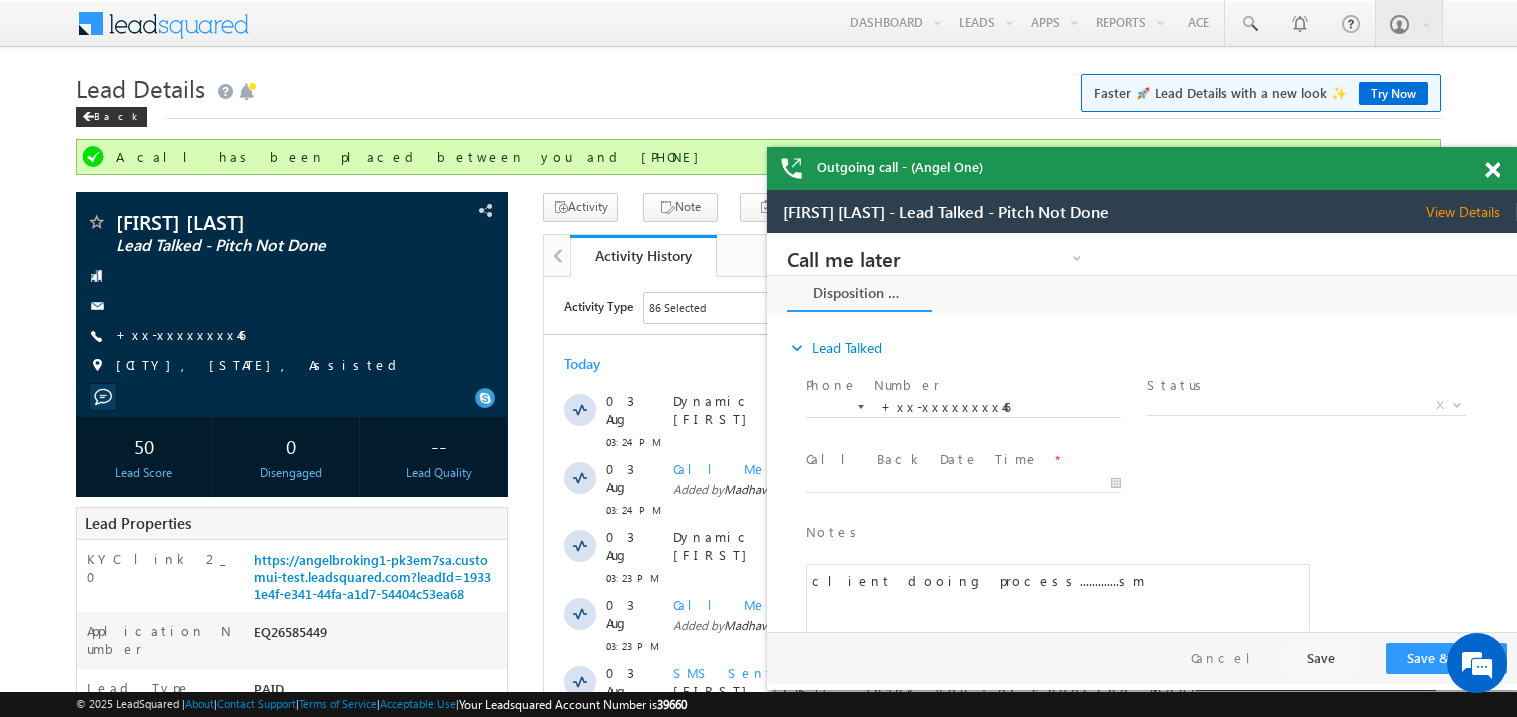 click at bounding box center [1503, 166] 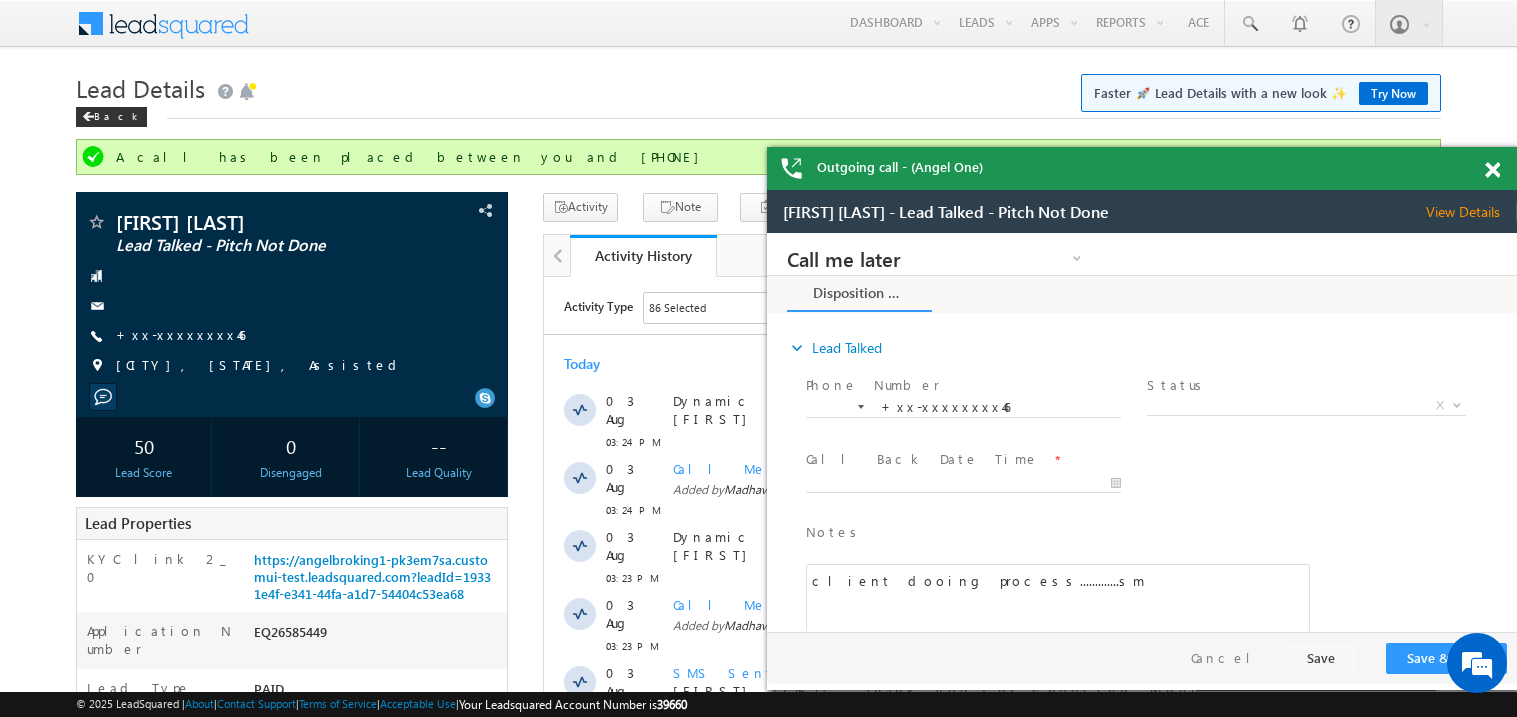 scroll, scrollTop: 0, scrollLeft: 0, axis: both 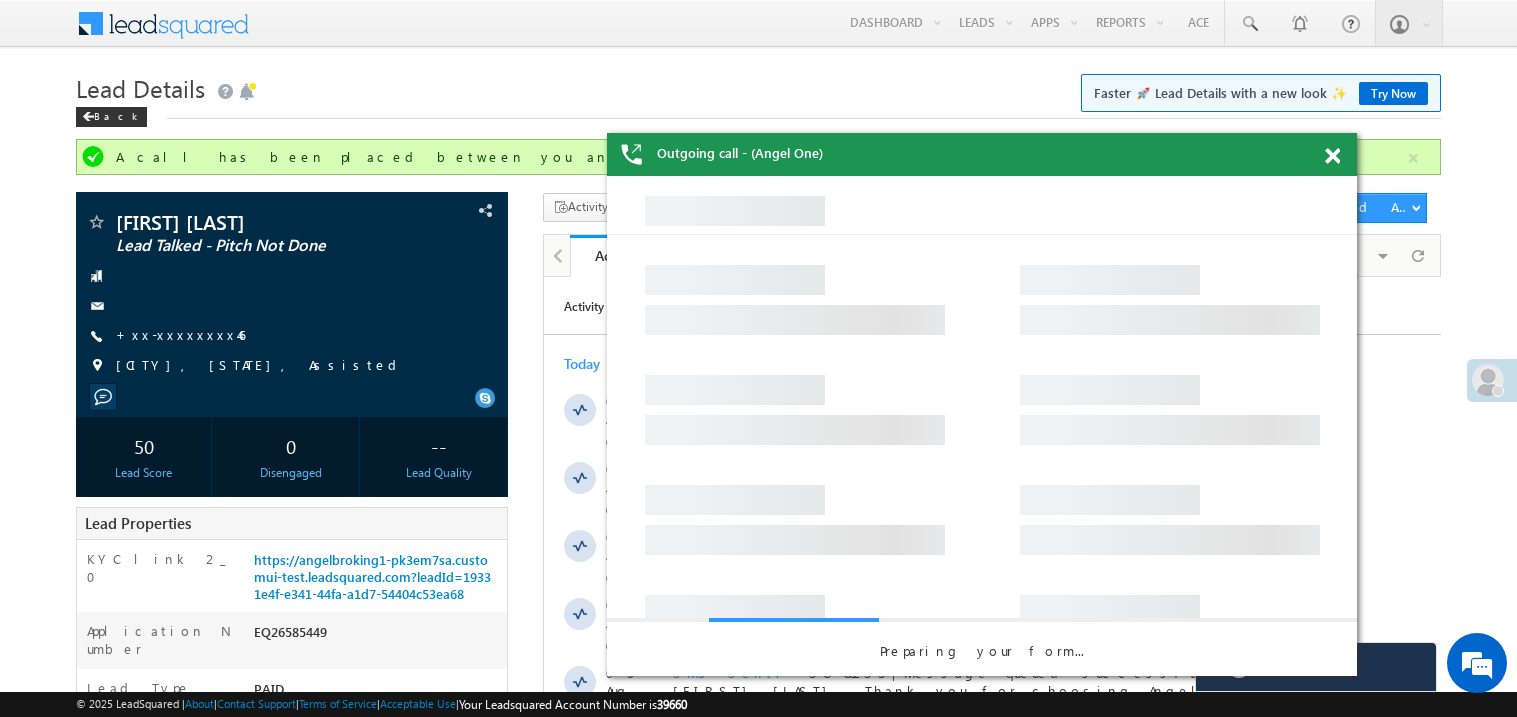 drag, startPoint x: 1100, startPoint y: 203, endPoint x: 920, endPoint y: 157, distance: 185.78482 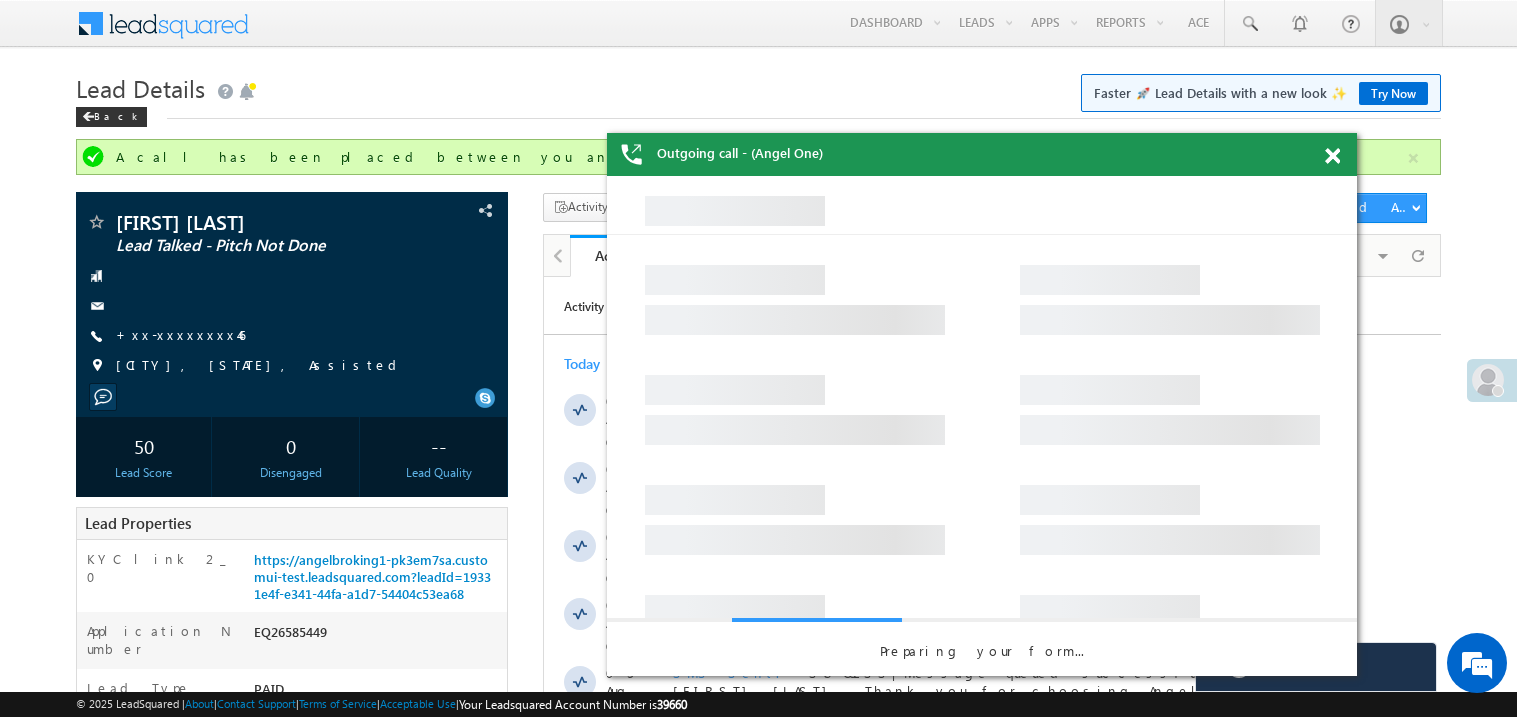 click on "Outgoing call -  (Angel One)" at bounding box center (982, 154) 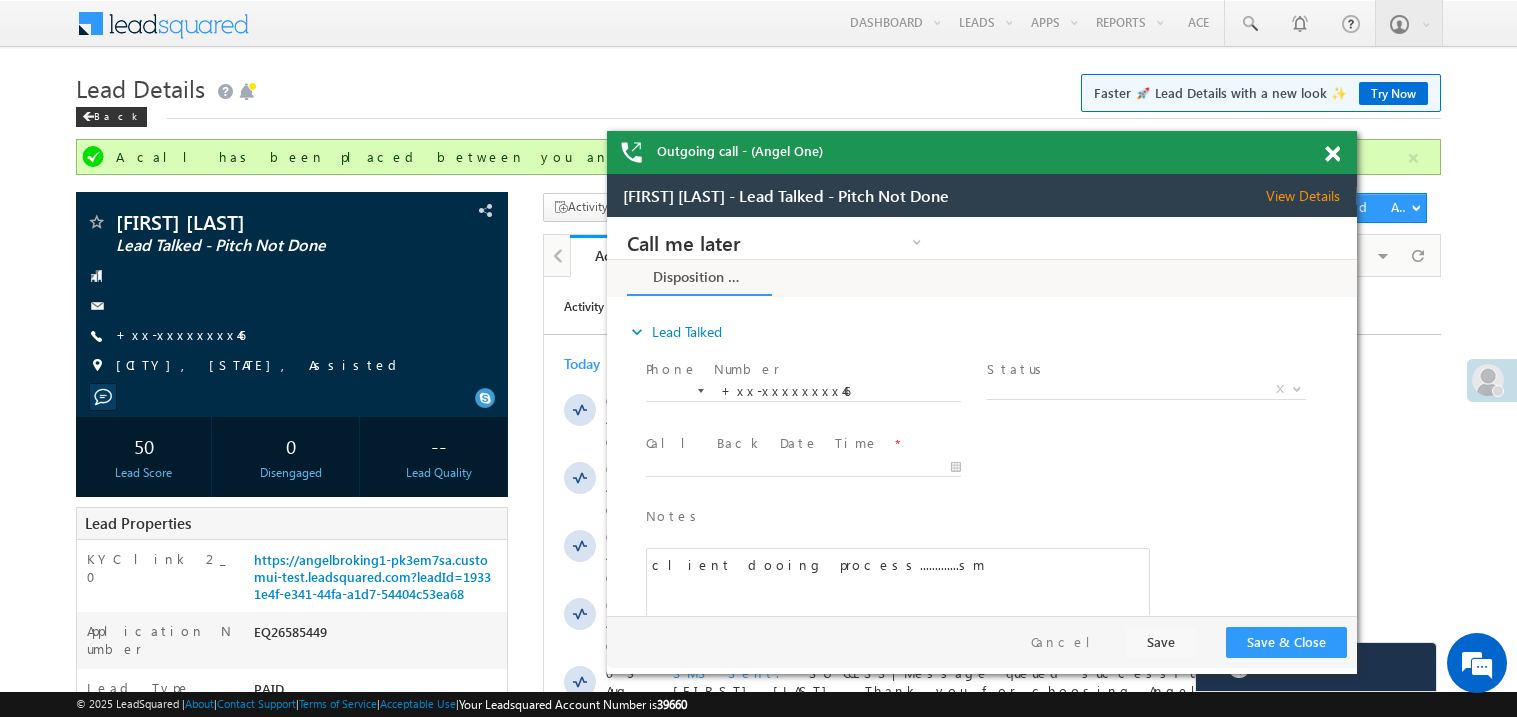 scroll, scrollTop: 0, scrollLeft: 0, axis: both 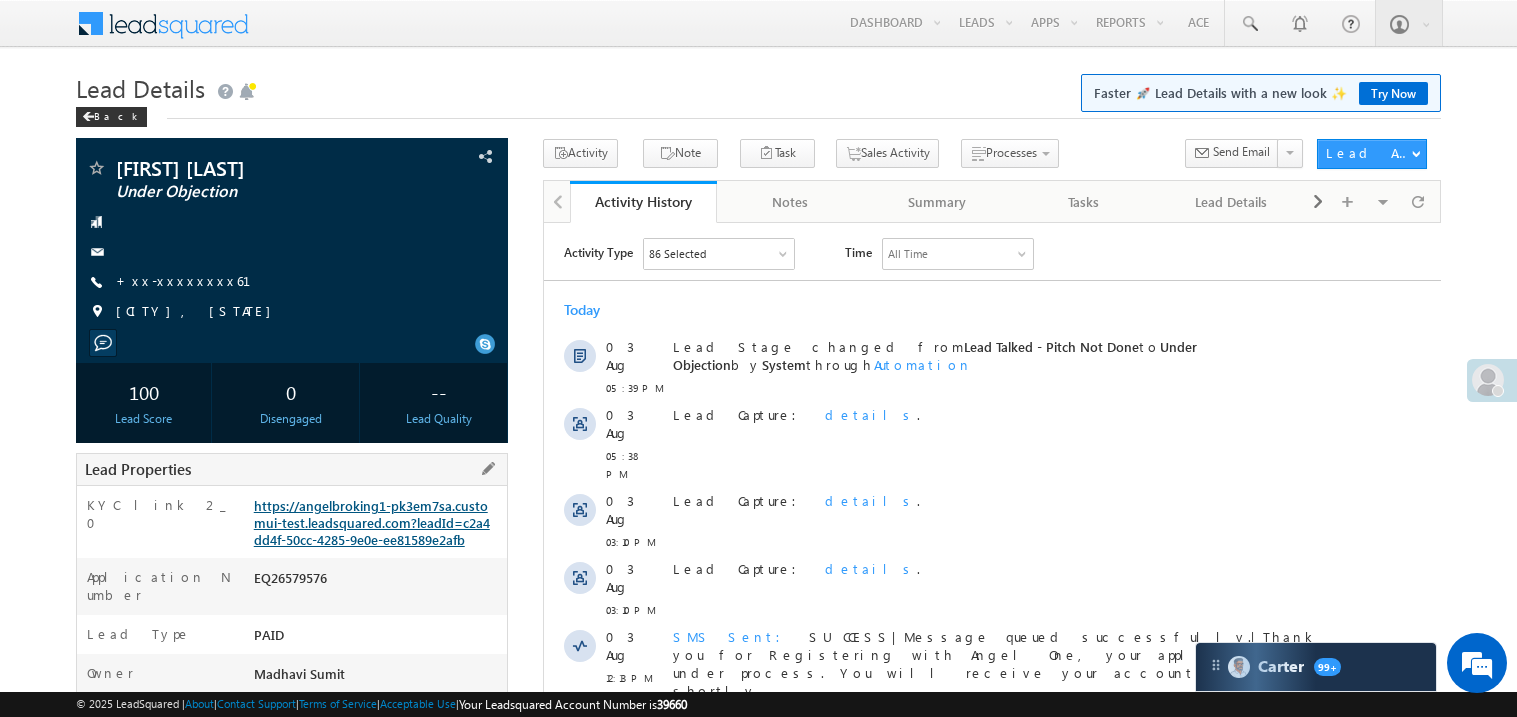 click on "https://angelbroking1-pk3em7sa.customui-test.leadsquared.com?leadId=c2a4dd4f-50cc-4285-9e0e-ee81589e2afb" at bounding box center (372, 522) 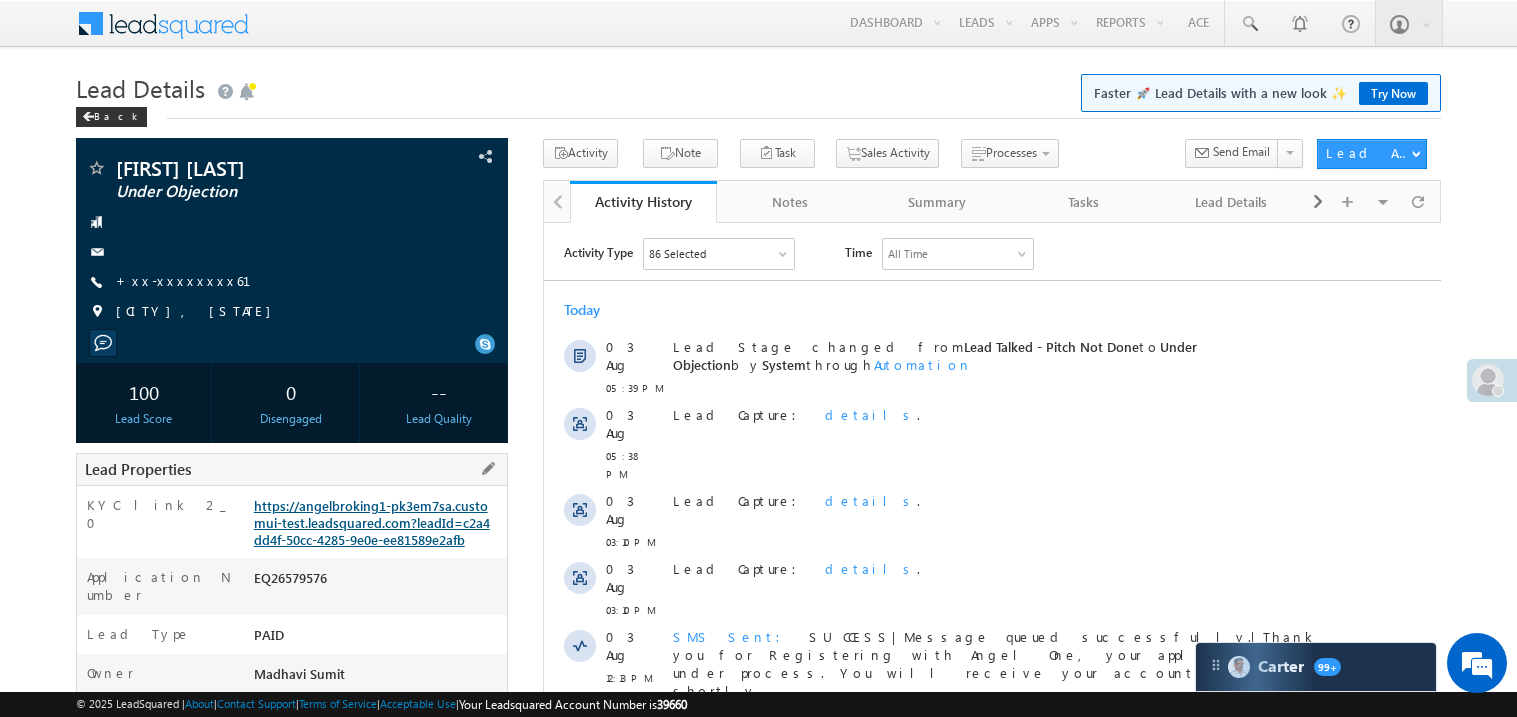 scroll, scrollTop: 0, scrollLeft: 0, axis: both 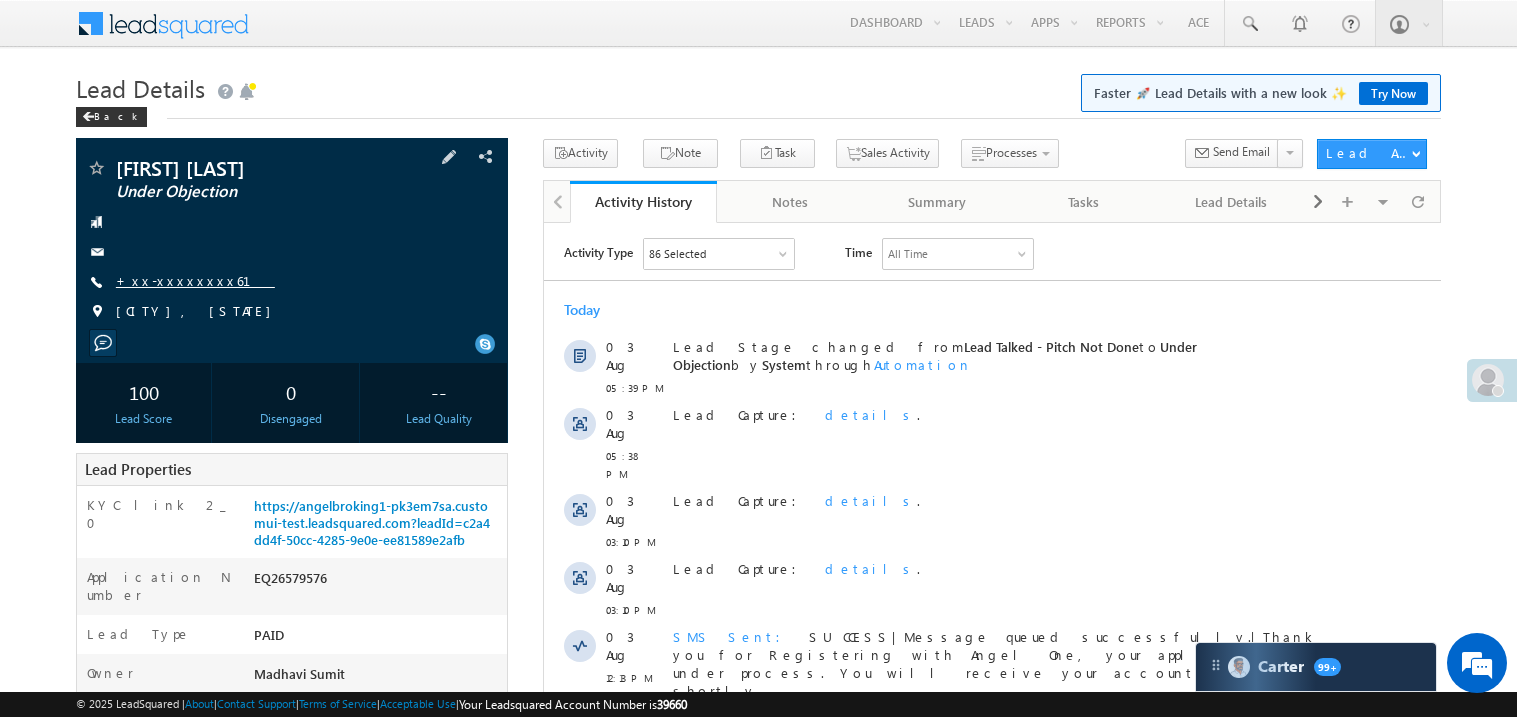 click on "+xx-xxxxxxxx61" at bounding box center [195, 280] 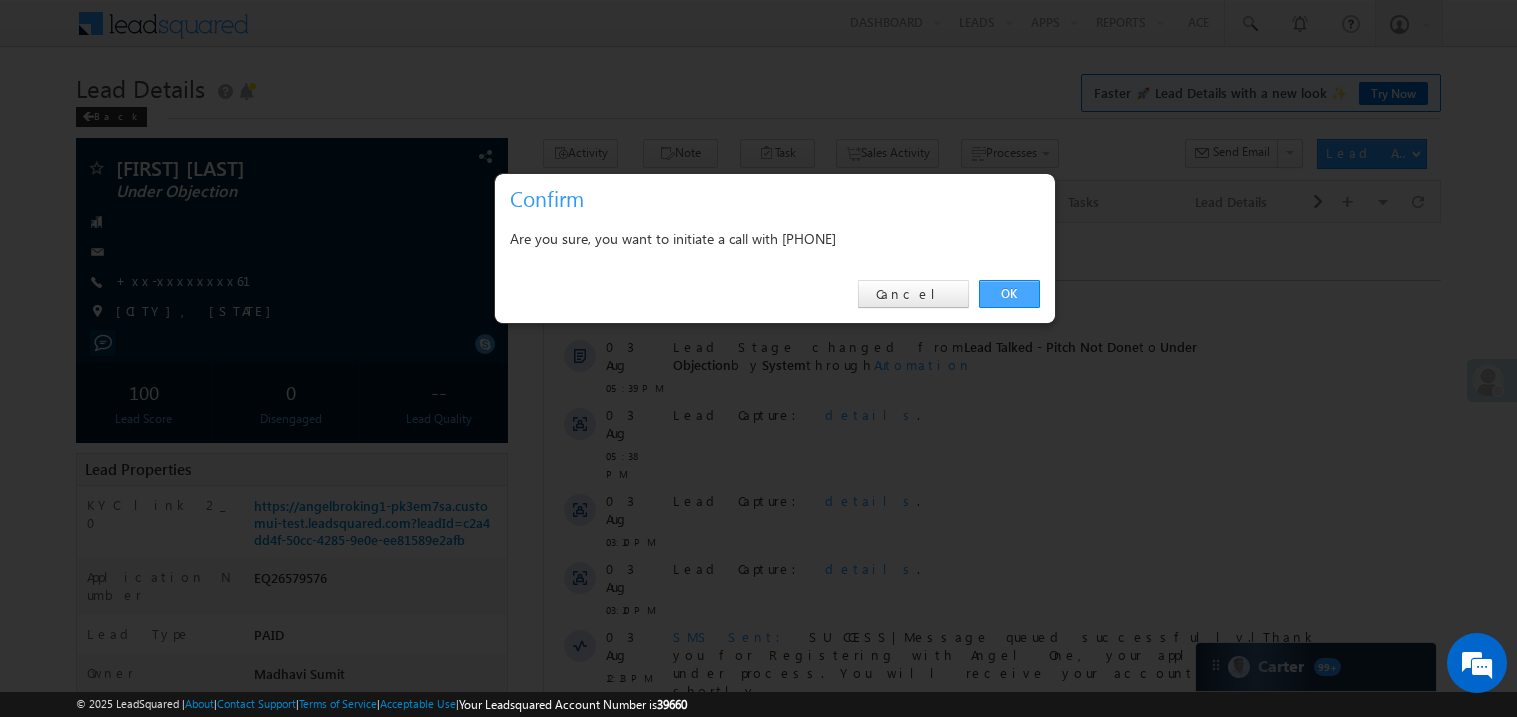 click on "OK" at bounding box center (1009, 294) 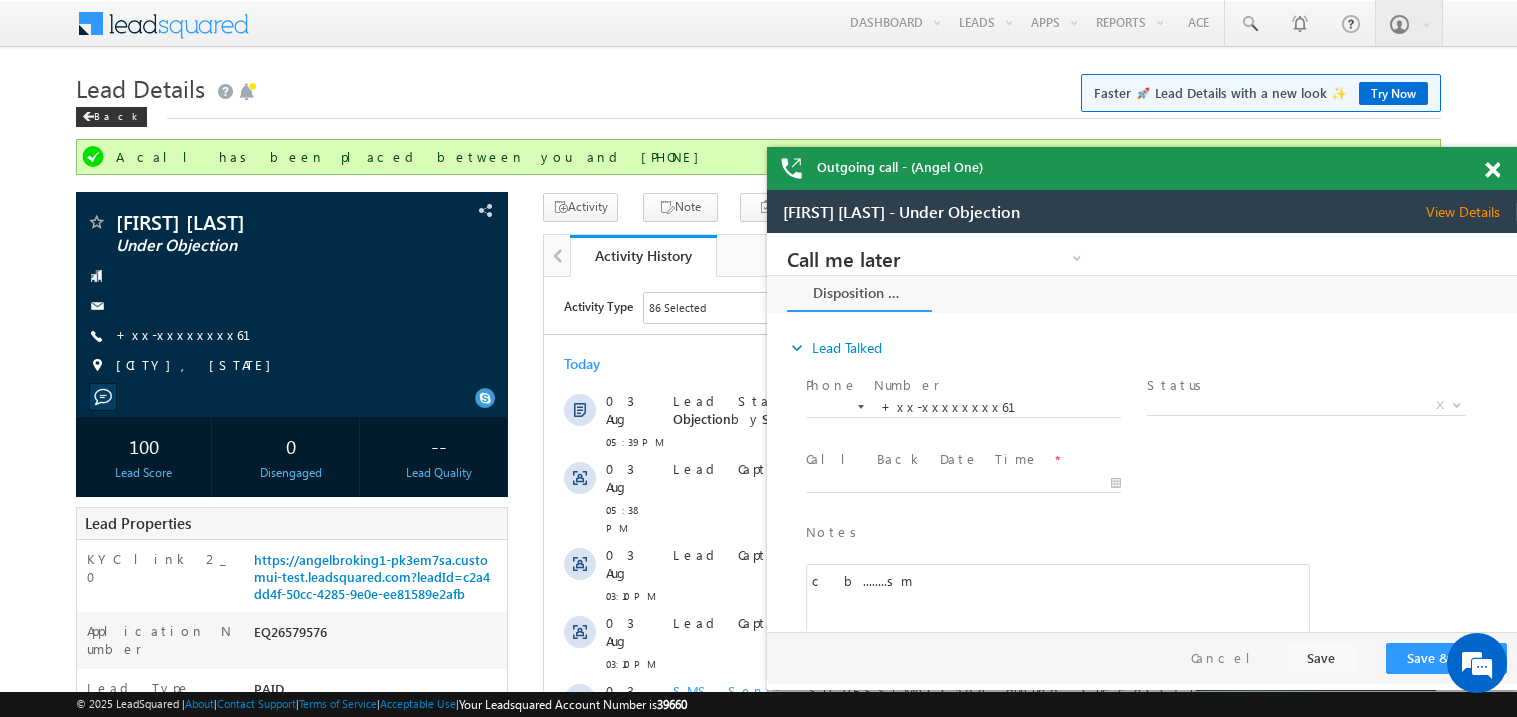 scroll, scrollTop: 0, scrollLeft: 0, axis: both 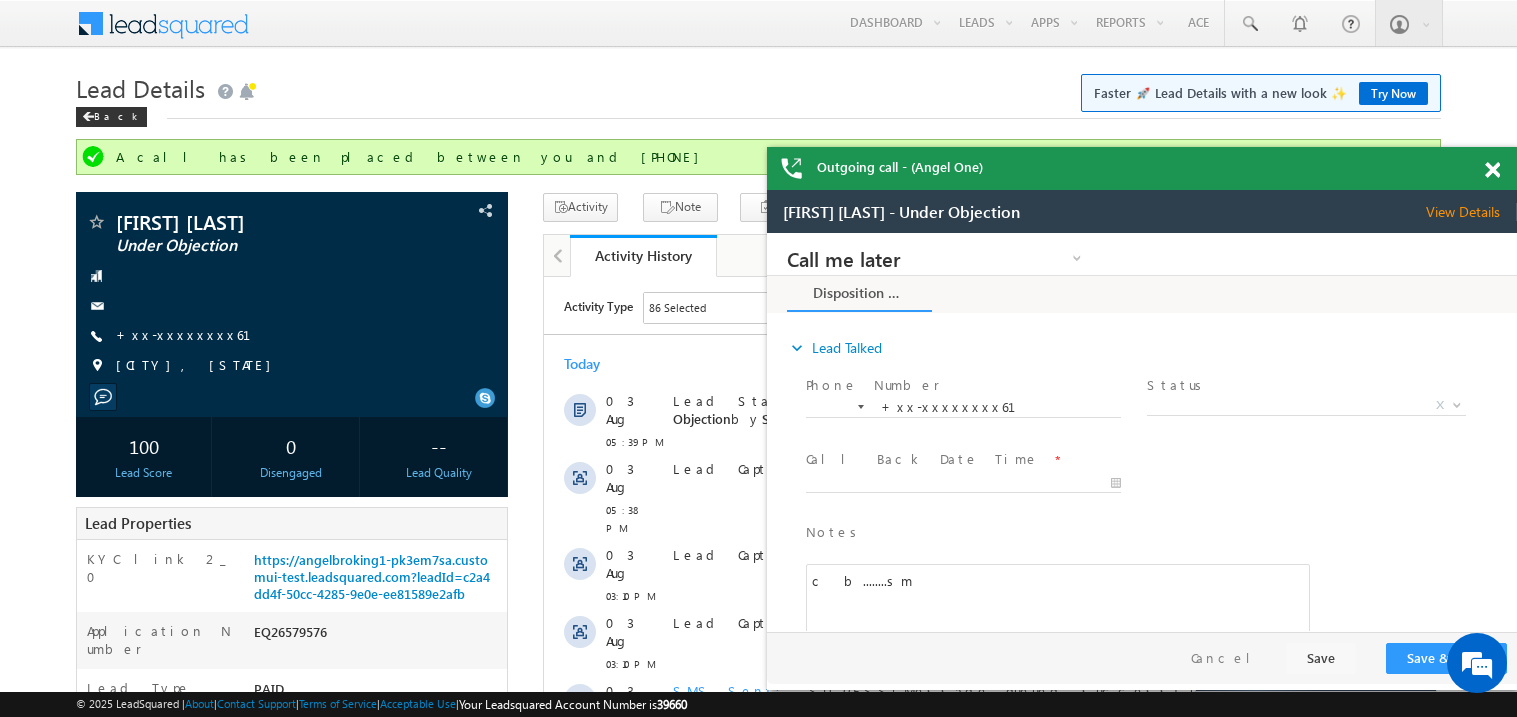click at bounding box center (1492, 170) 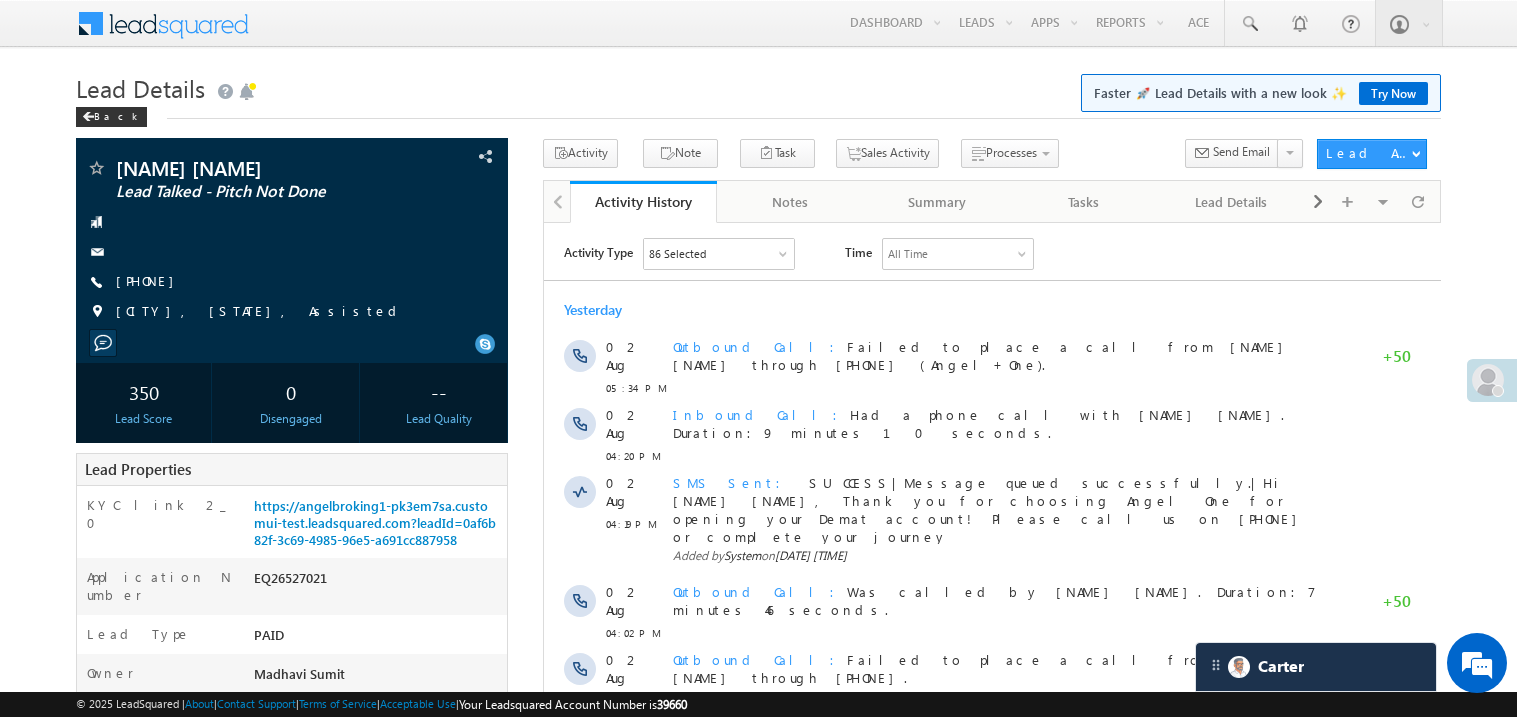 scroll, scrollTop: 0, scrollLeft: 0, axis: both 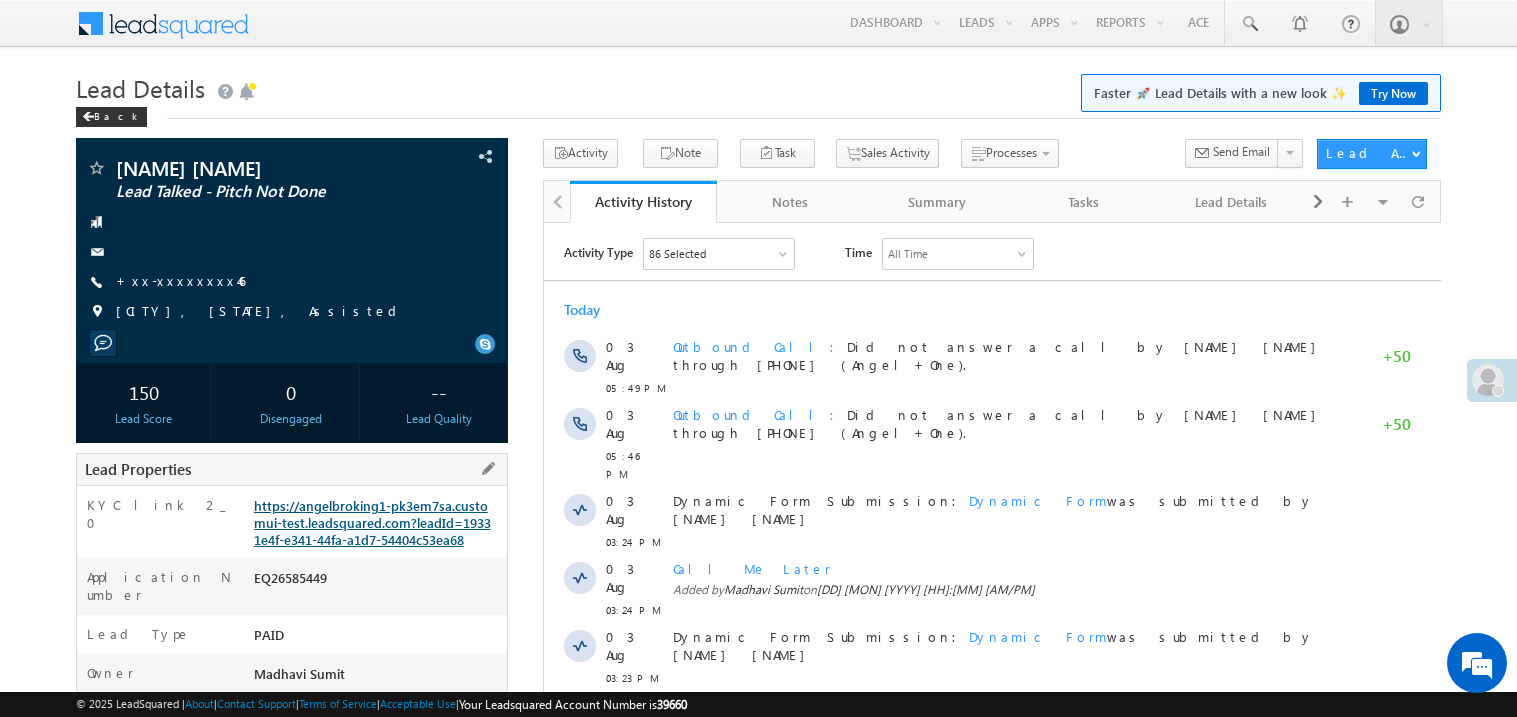 click on "https://angelbroking1-pk3em7sa.customui-test.leadsquared.com?leadId=19331e4f-e341-44fa-a1d7-54404c53ea68" at bounding box center (372, 522) 